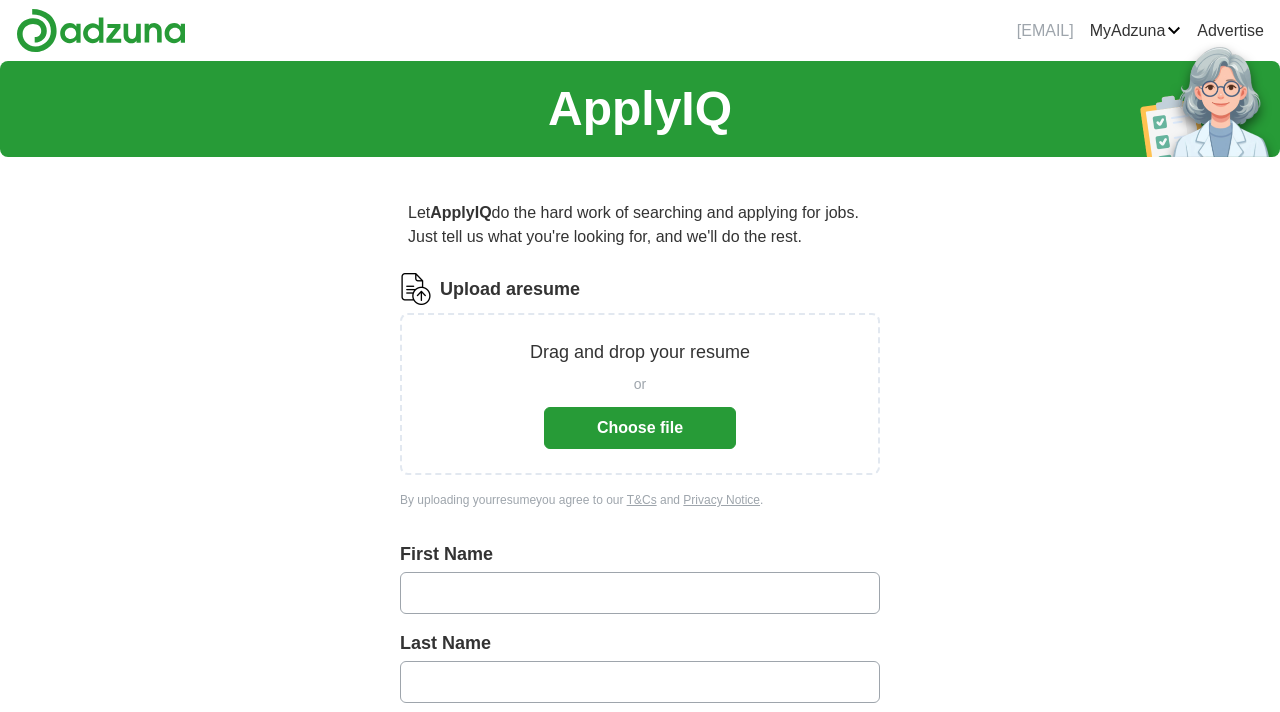 scroll, scrollTop: 0, scrollLeft: 0, axis: both 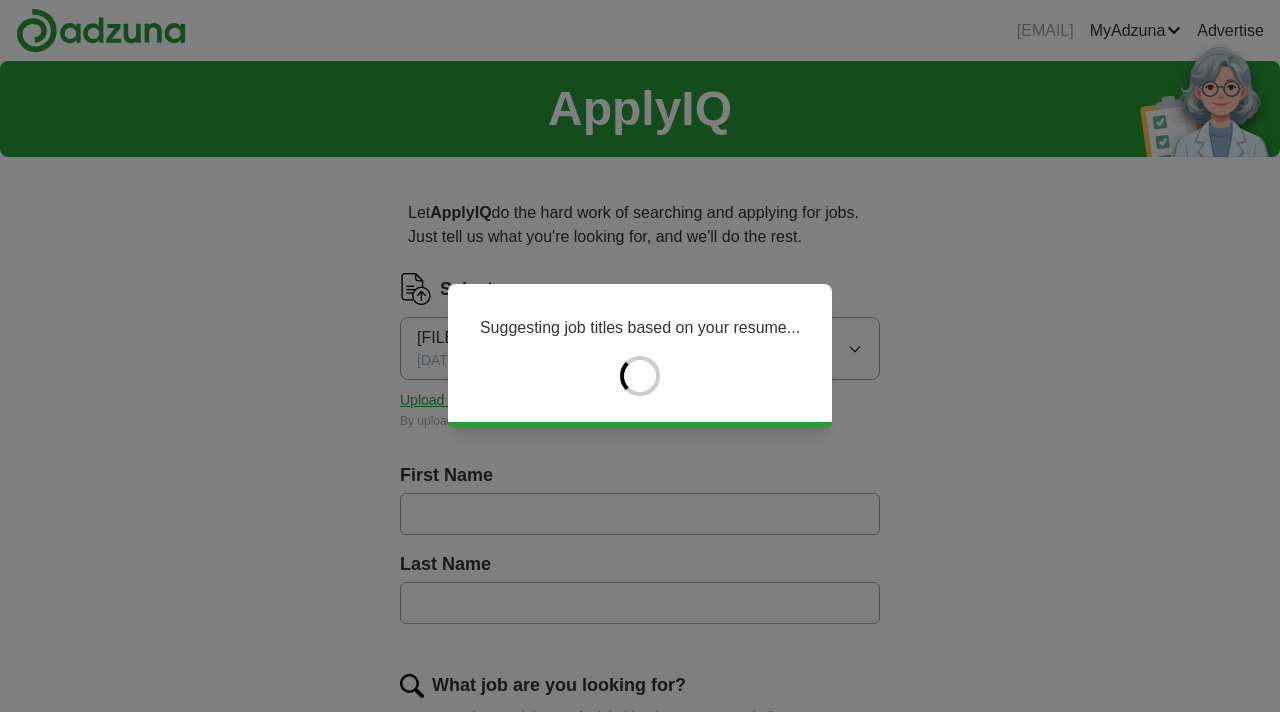 type on "****" 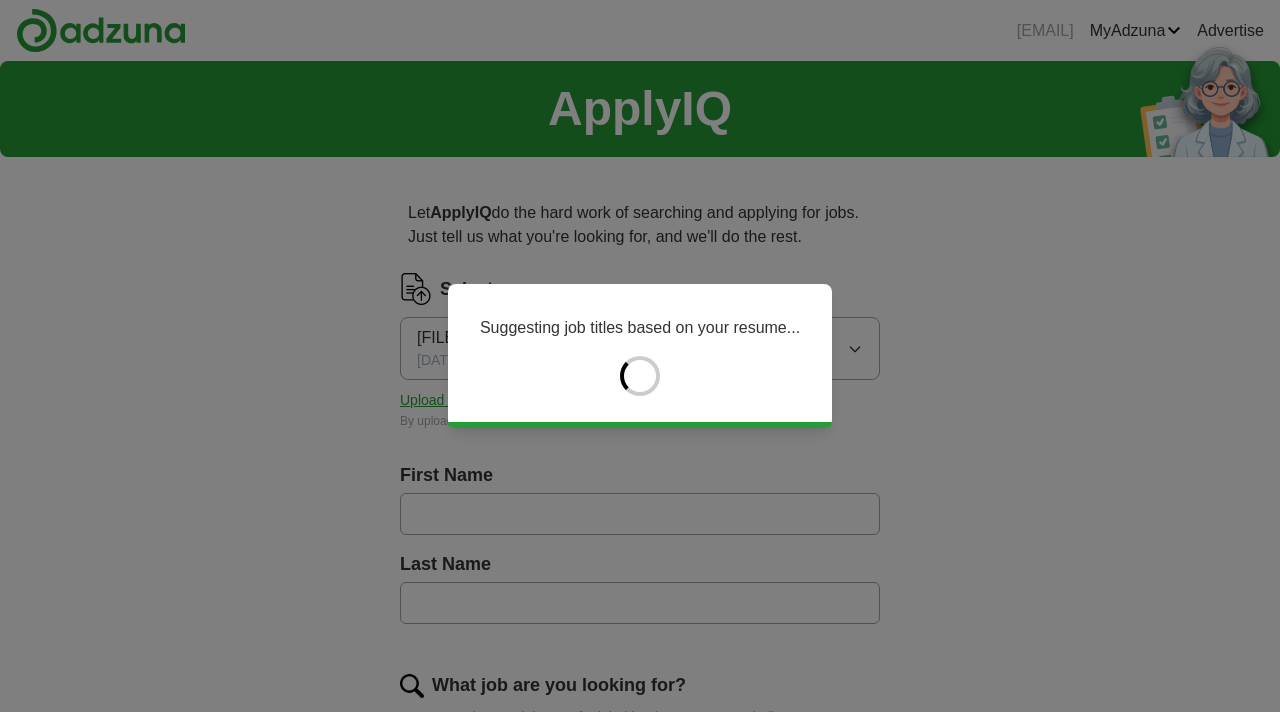 type on "*****" 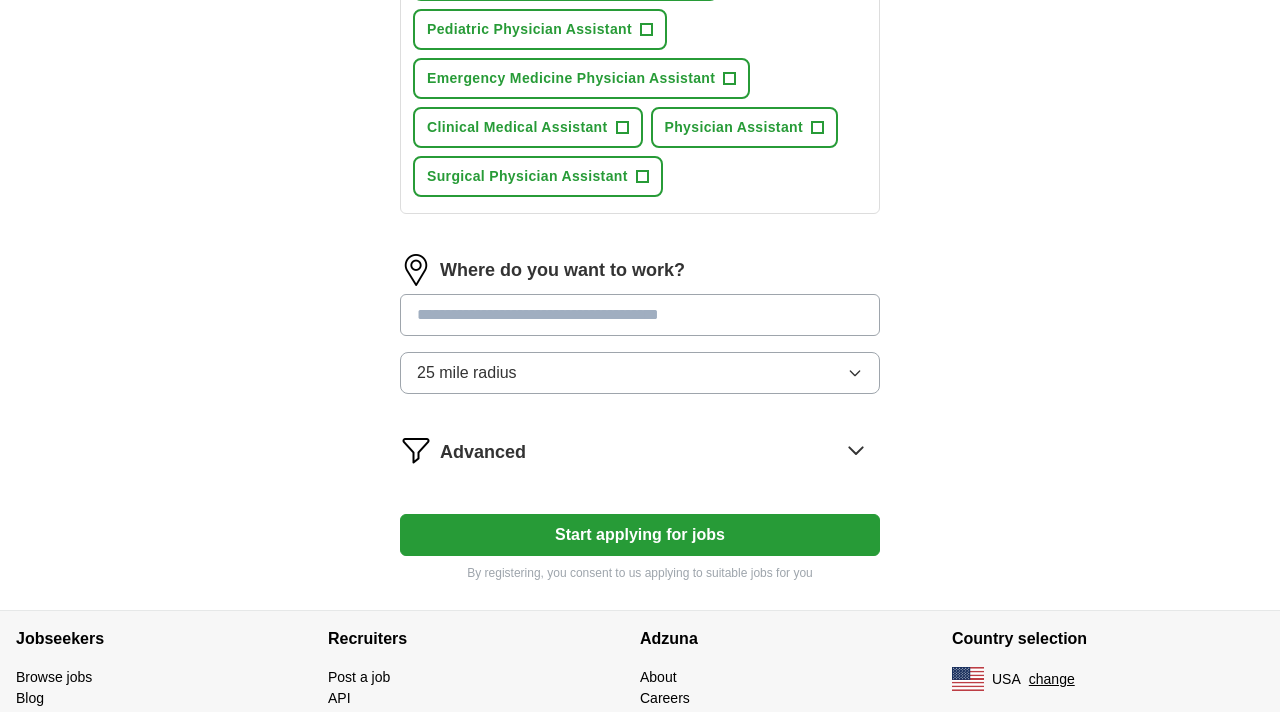 scroll, scrollTop: 992, scrollLeft: 0, axis: vertical 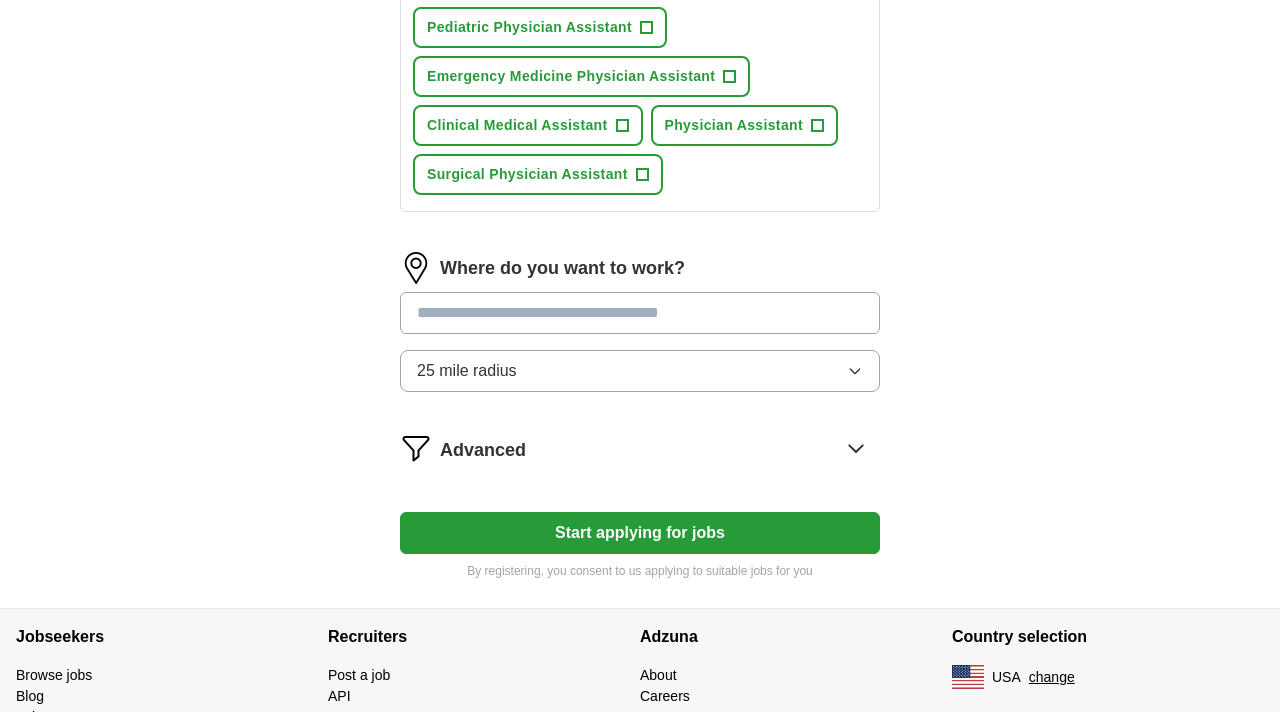 click on "Start applying for jobs" at bounding box center [640, 533] 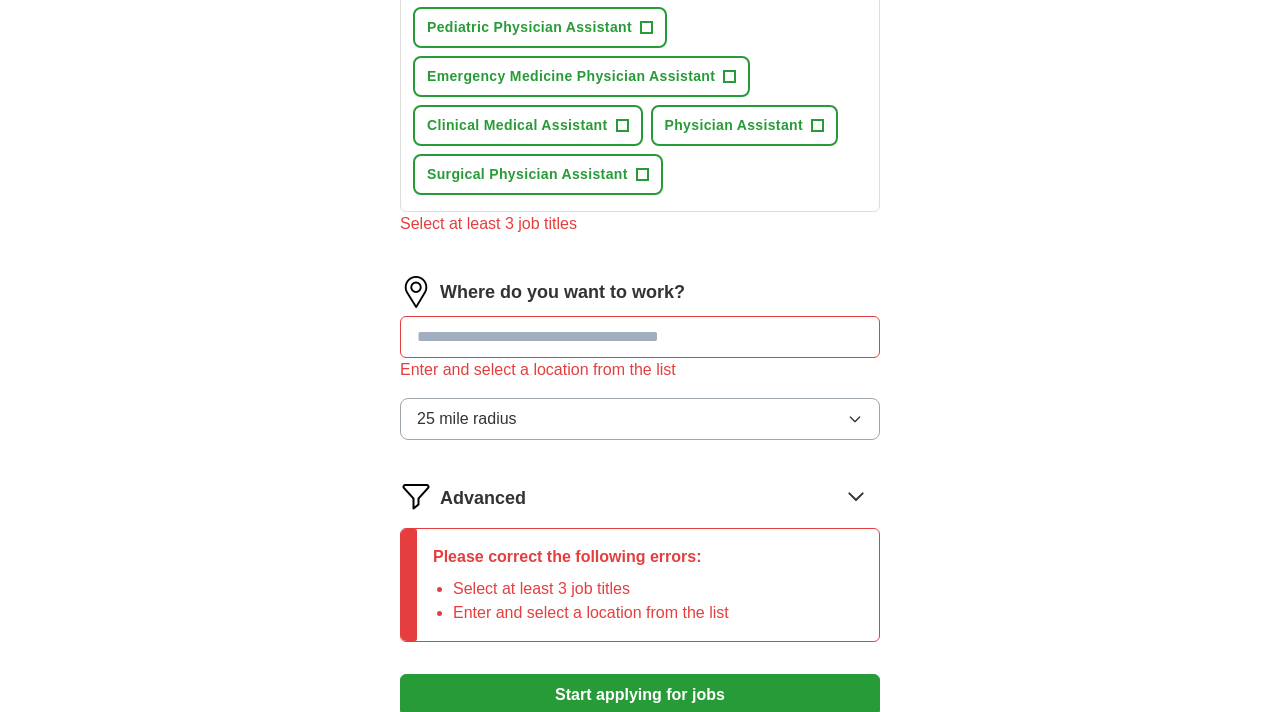 click at bounding box center [640, 337] 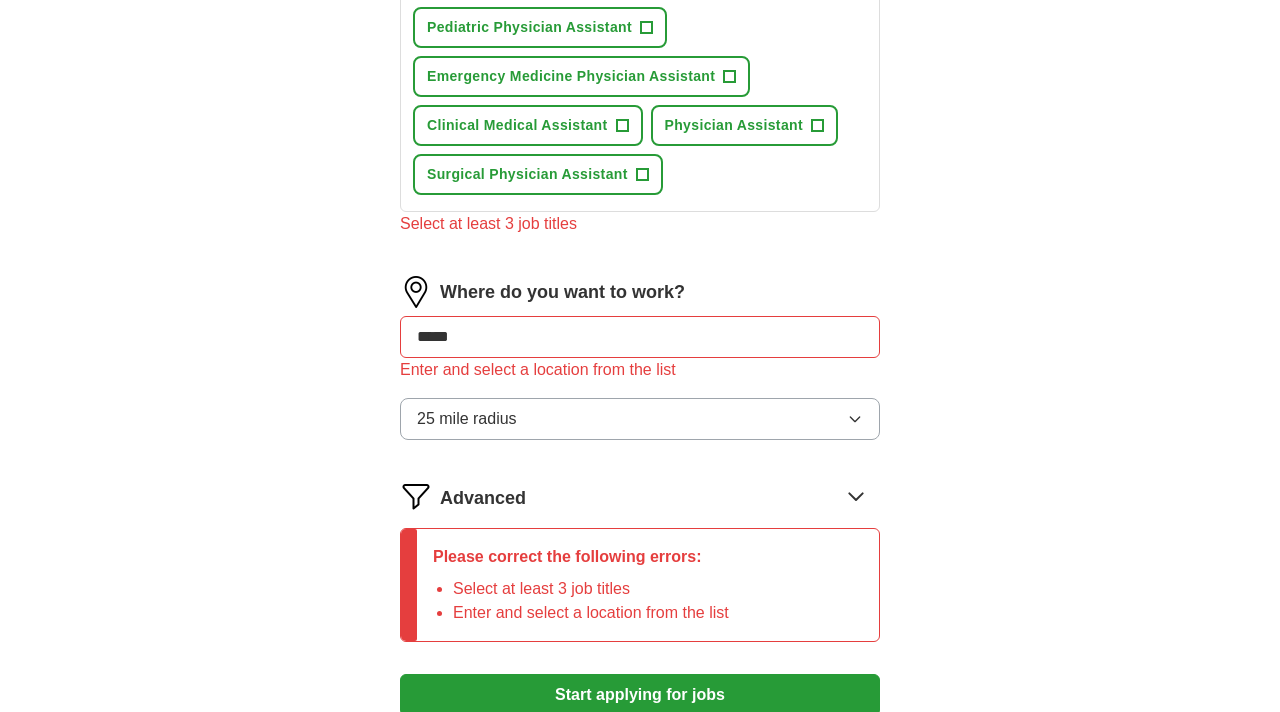 type on "******" 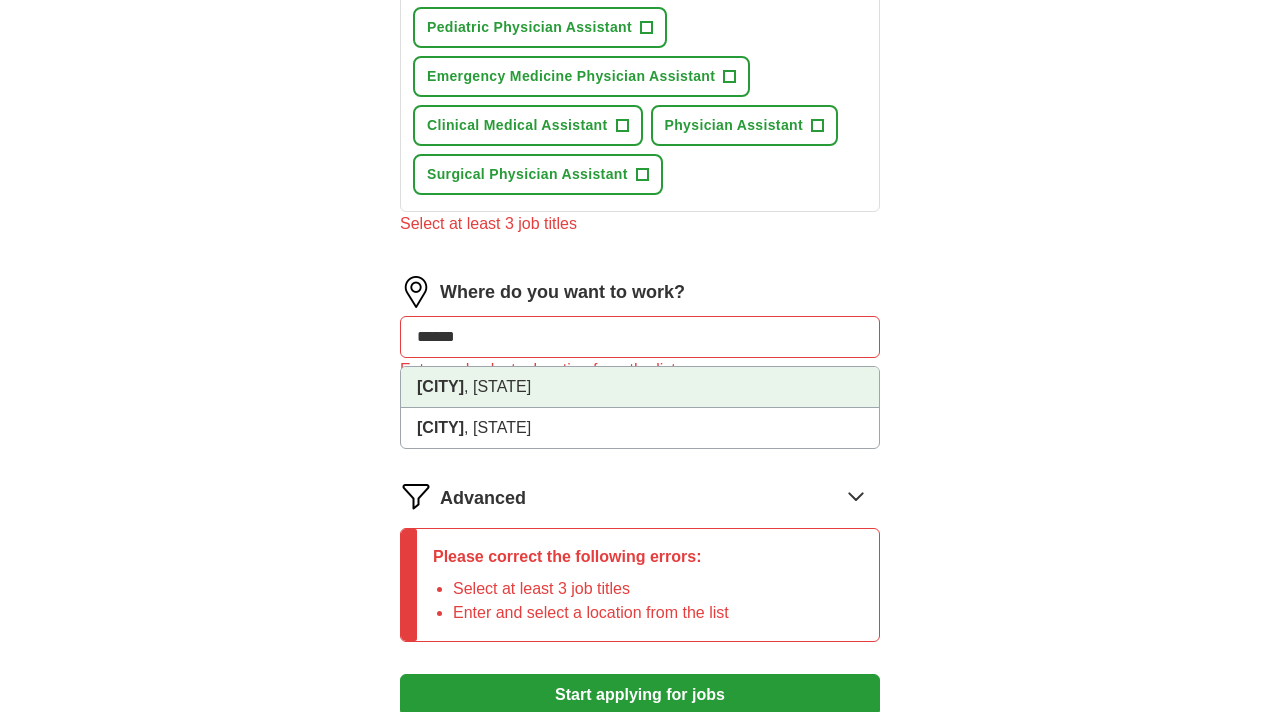 click on "Scotia , NY" at bounding box center [640, 387] 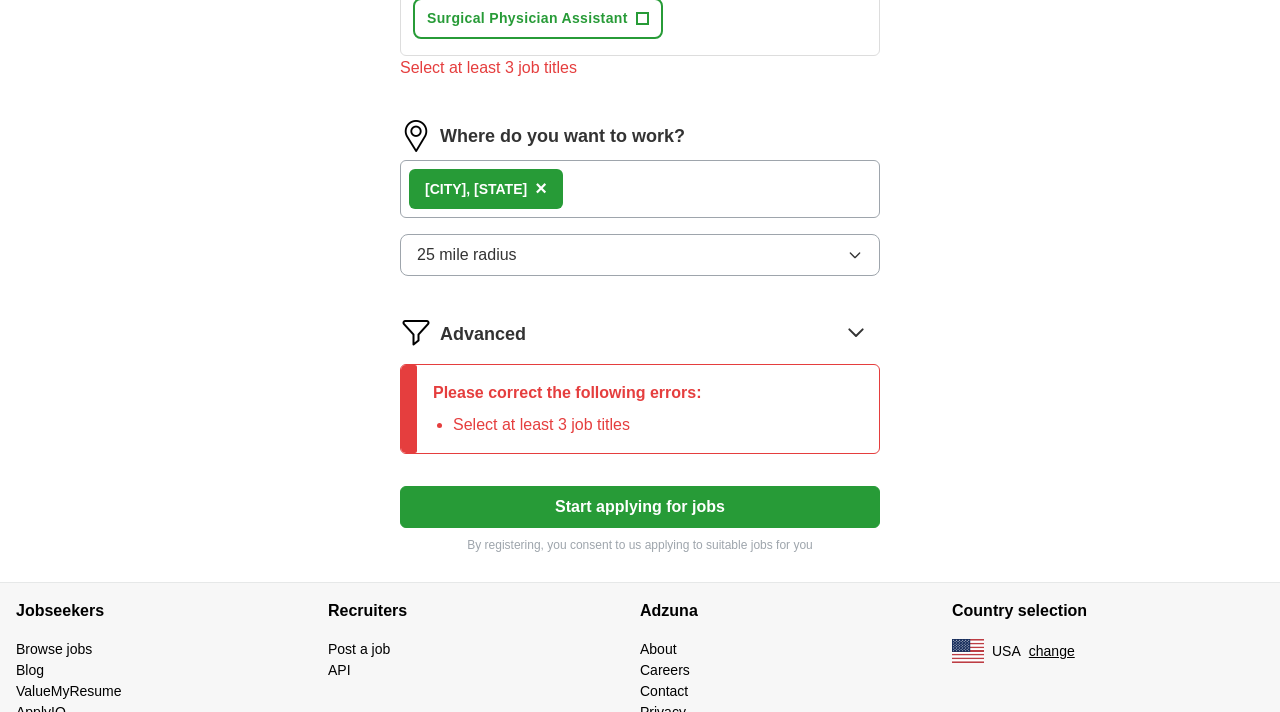 scroll, scrollTop: 1150, scrollLeft: 0, axis: vertical 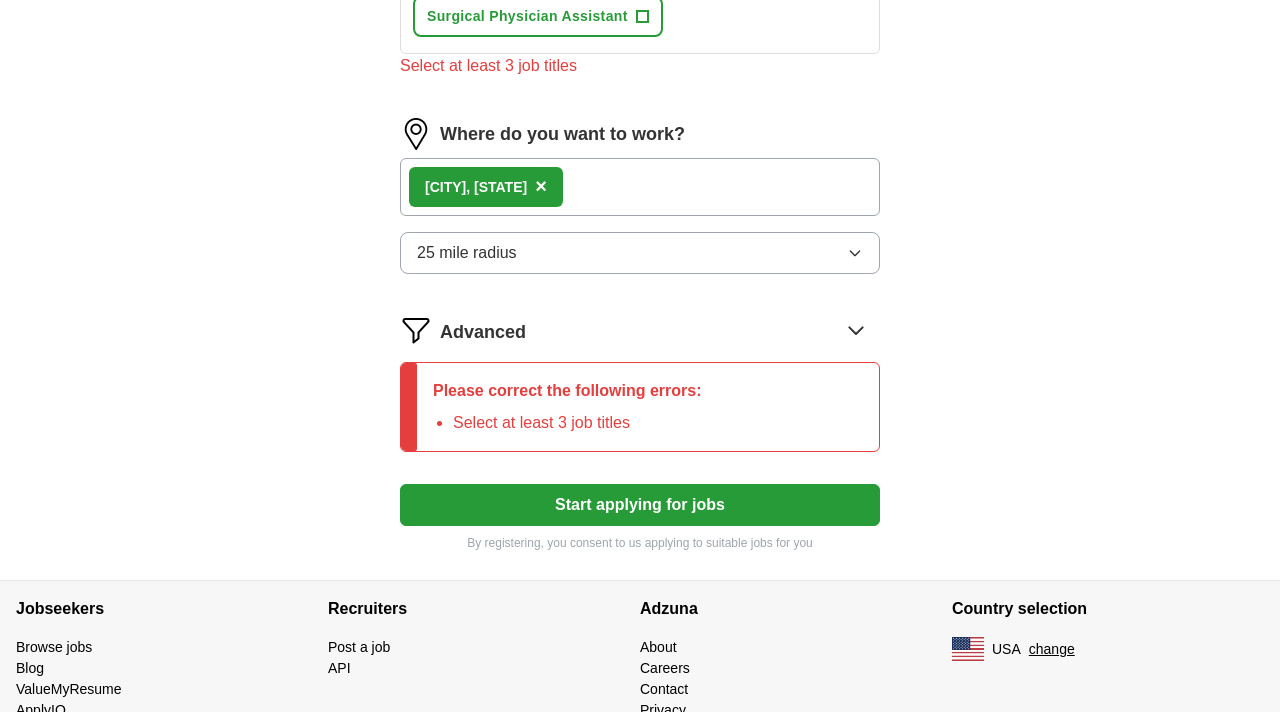click 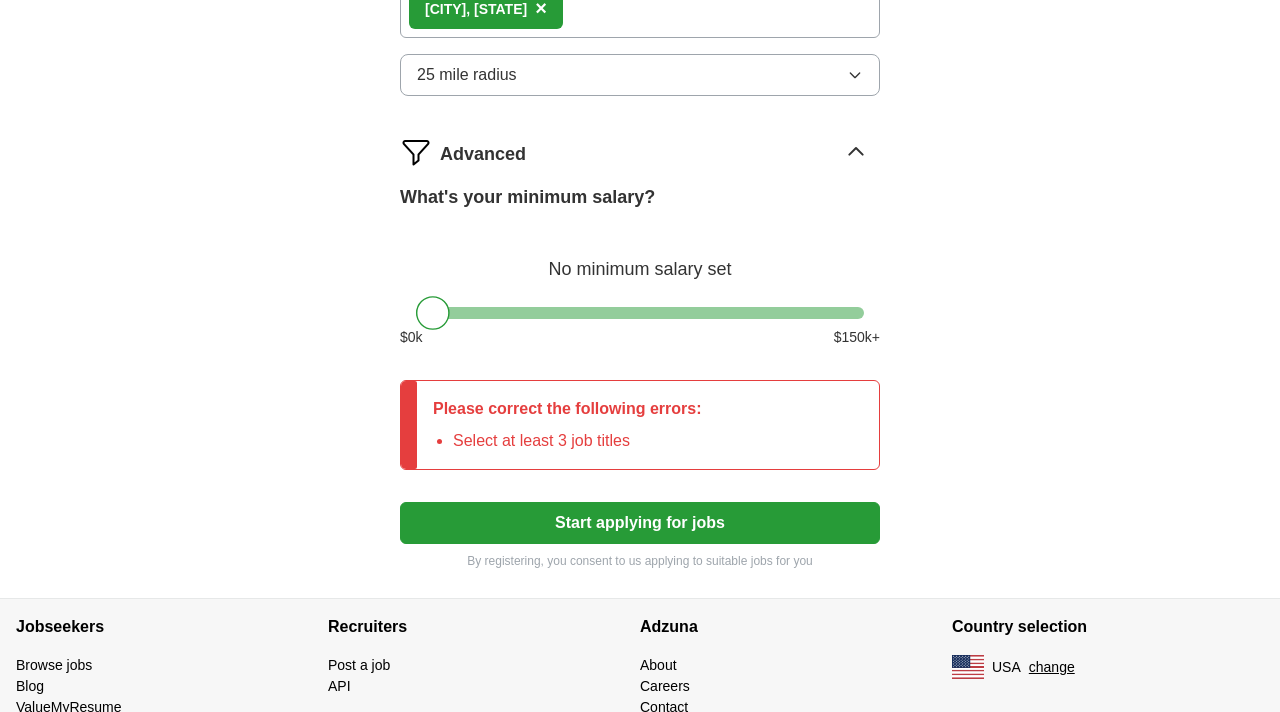 scroll, scrollTop: 1340, scrollLeft: 0, axis: vertical 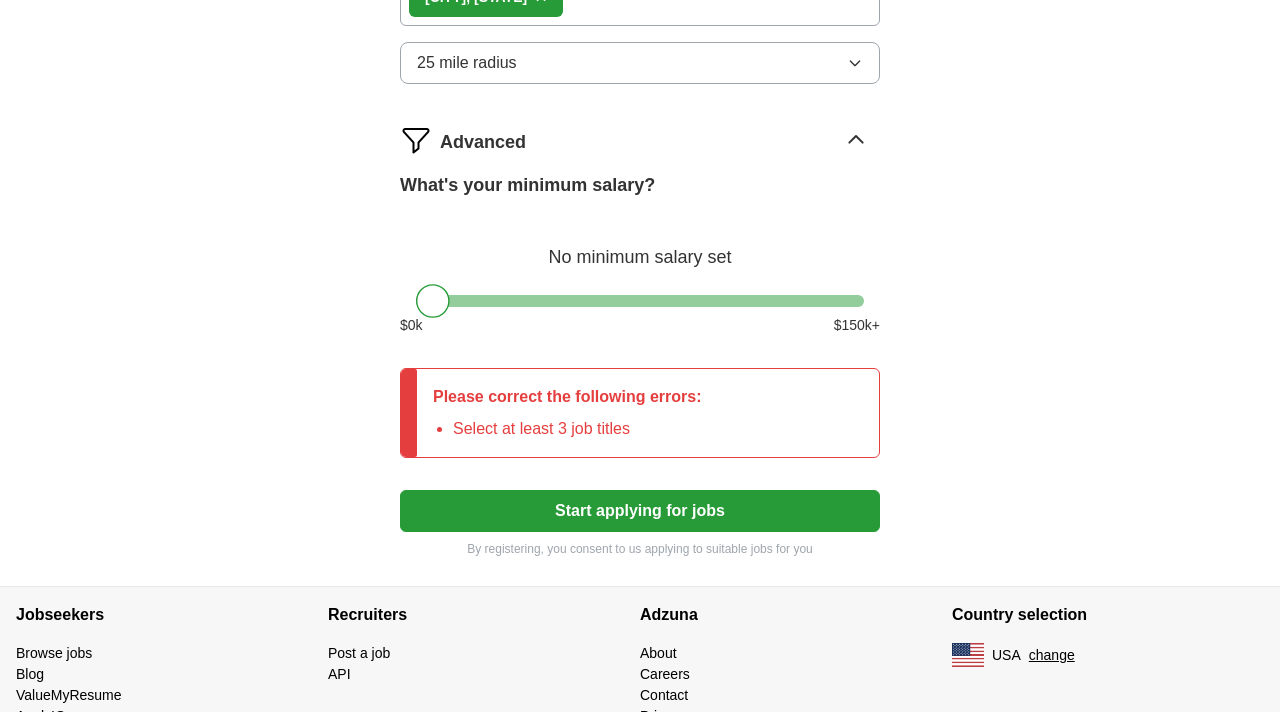 click on "Start applying for jobs" at bounding box center [640, 511] 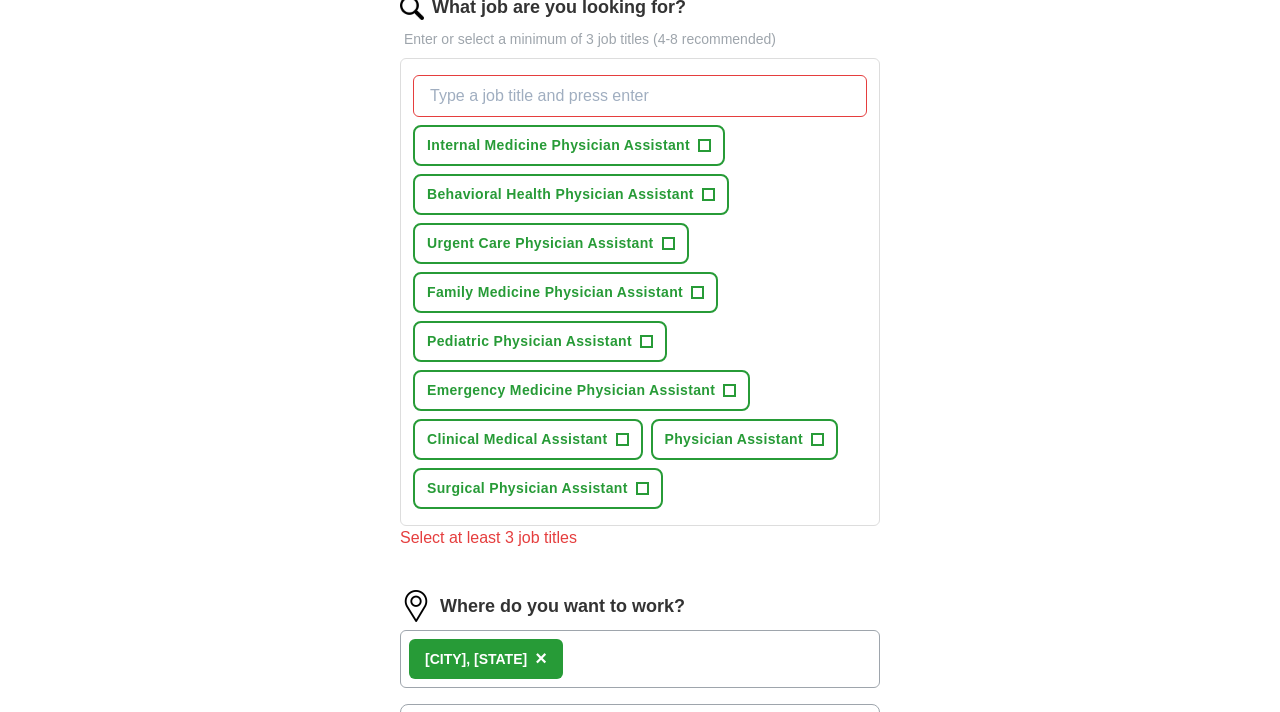 scroll, scrollTop: 638, scrollLeft: 0, axis: vertical 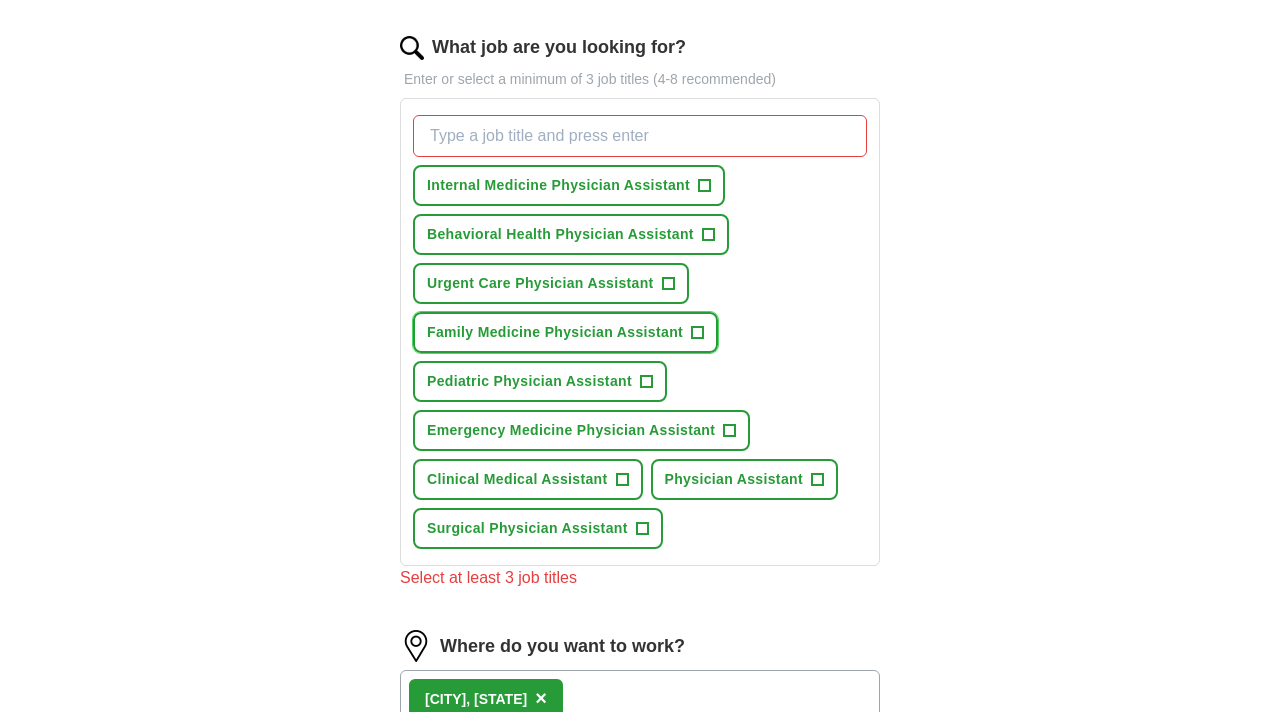 click on "+" at bounding box center [698, 333] 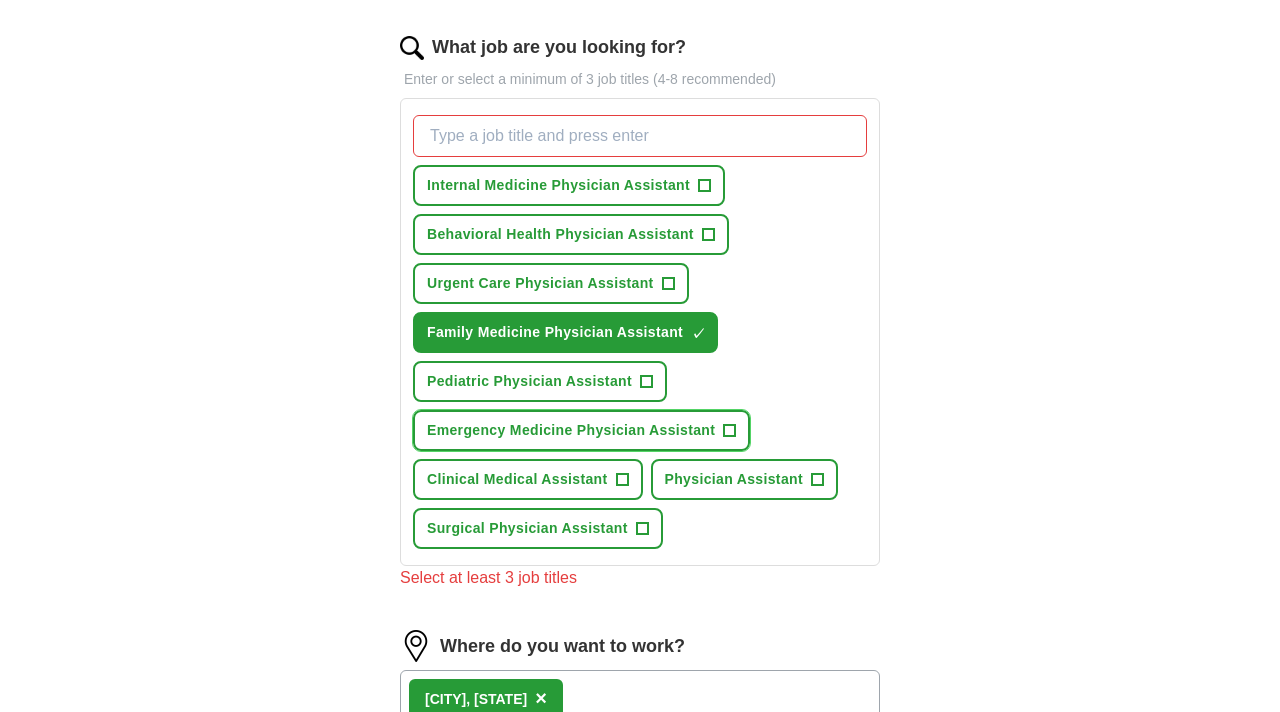 click on "+" at bounding box center (730, 431) 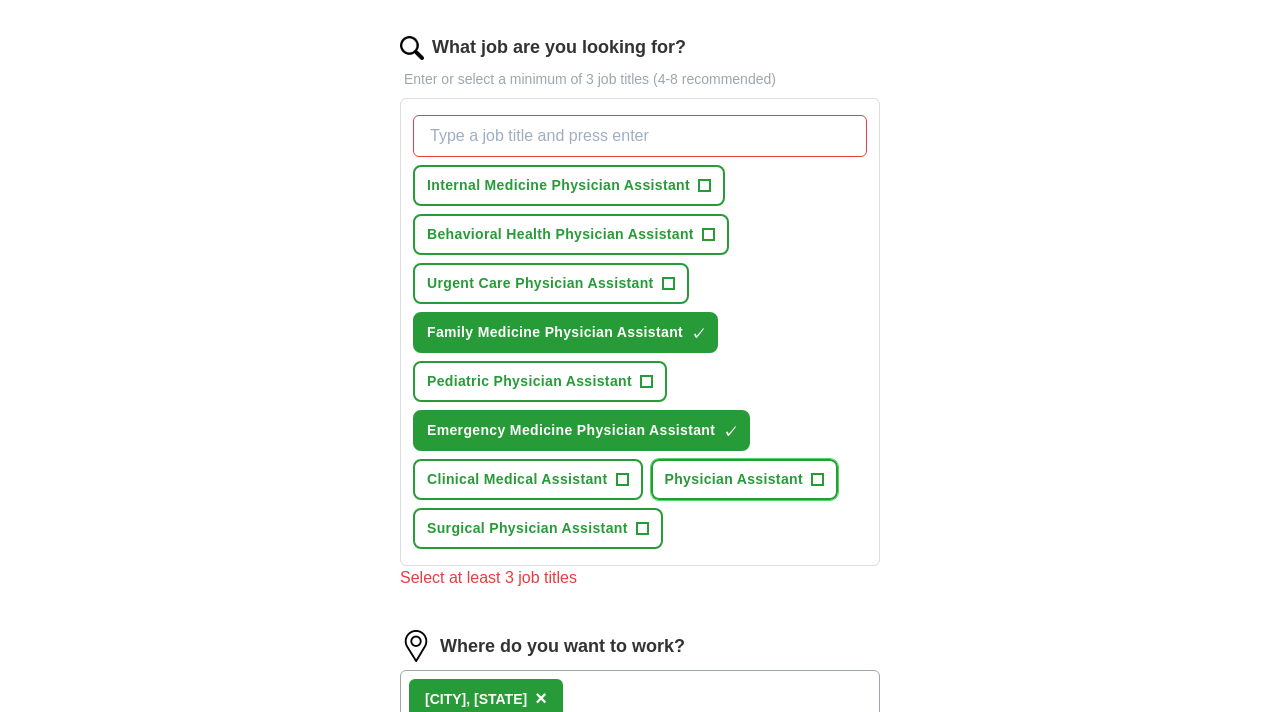 click on "+" at bounding box center (817, 480) 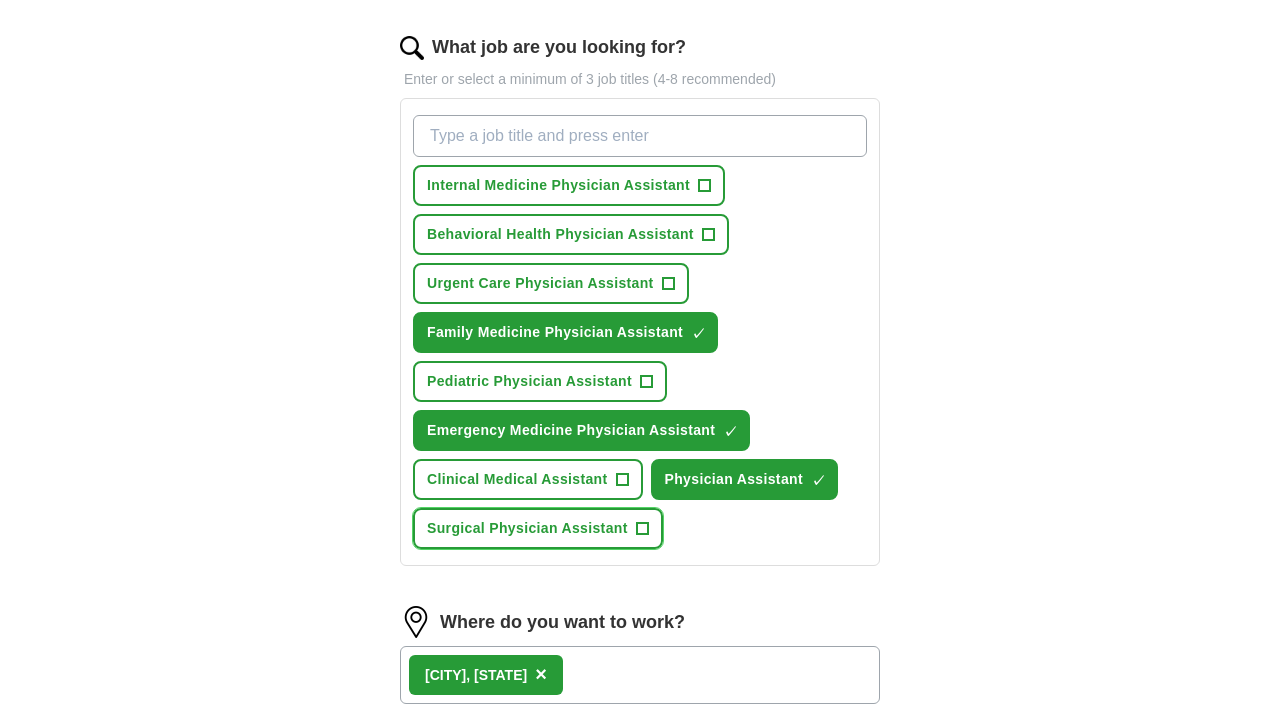 click on "+" at bounding box center [642, 529] 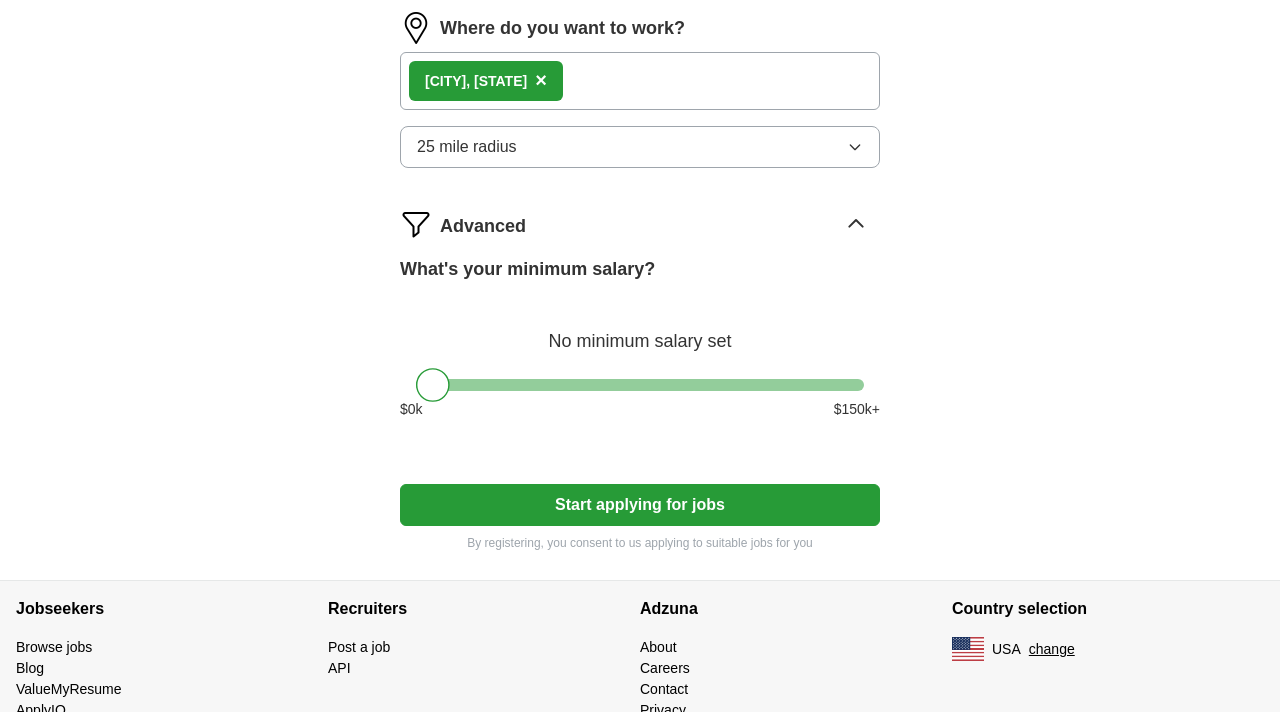scroll, scrollTop: 1272, scrollLeft: 0, axis: vertical 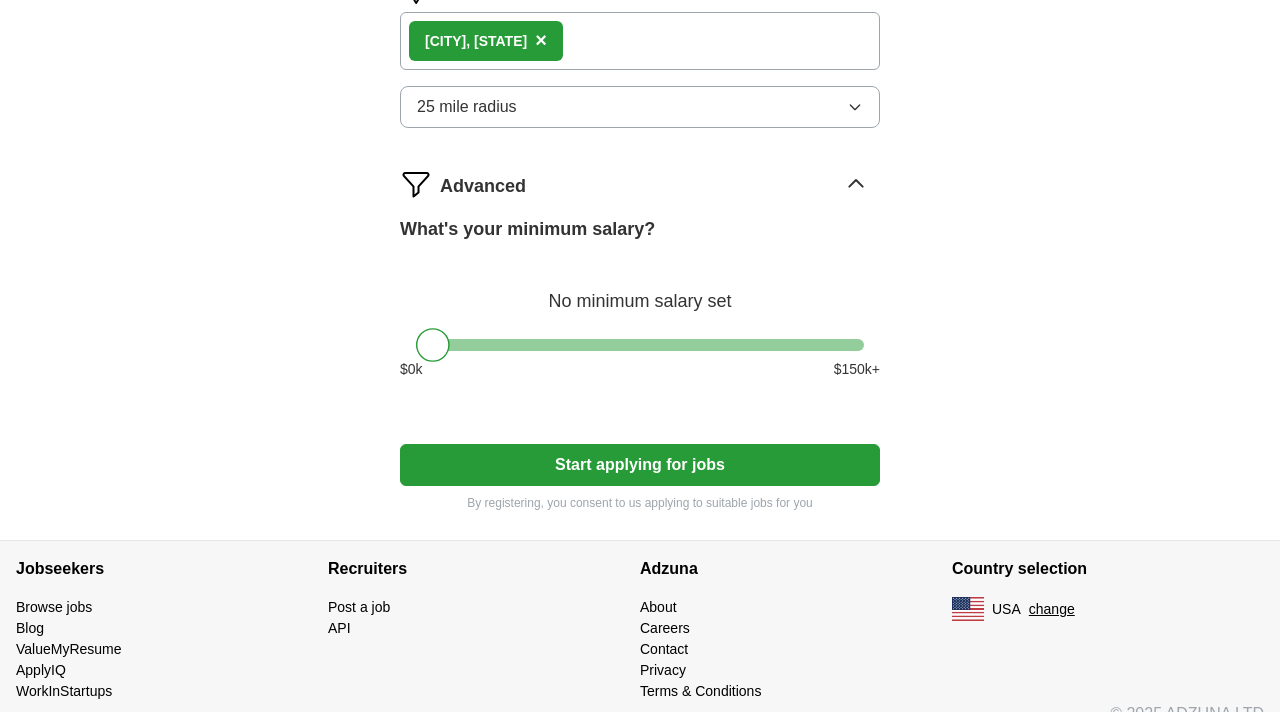 click on "Start applying for jobs" at bounding box center (640, 465) 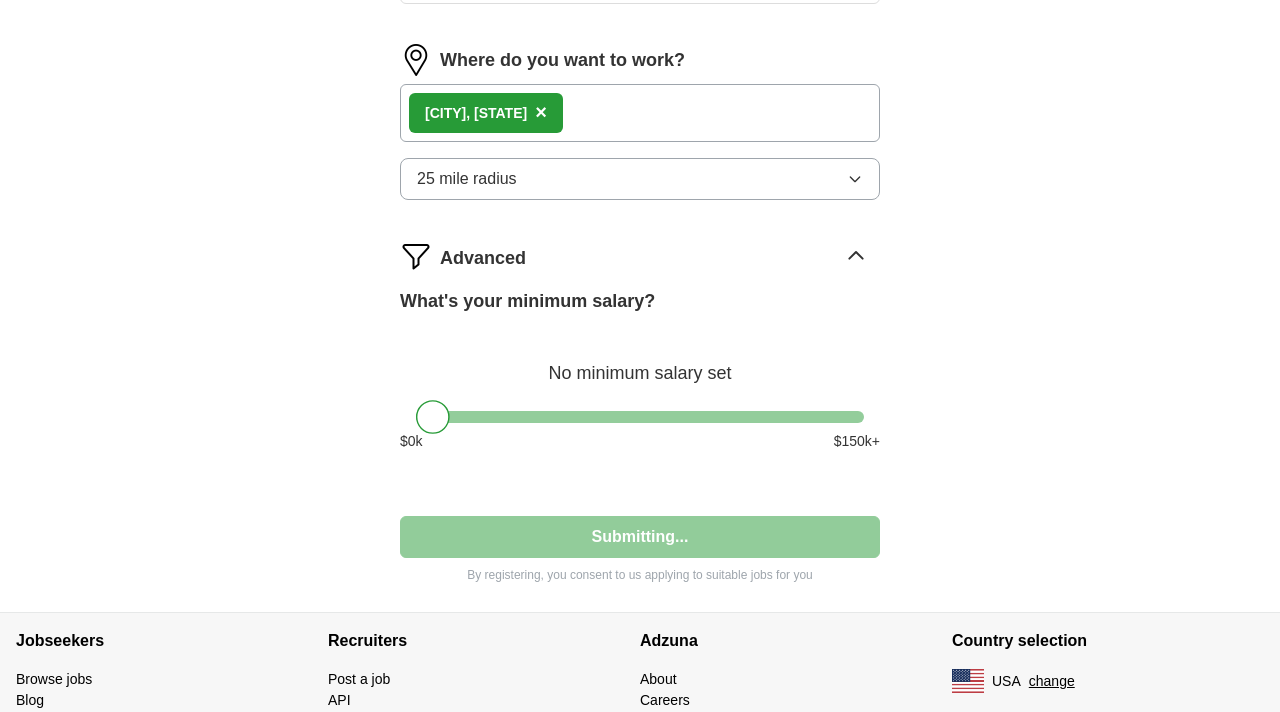 select on "**" 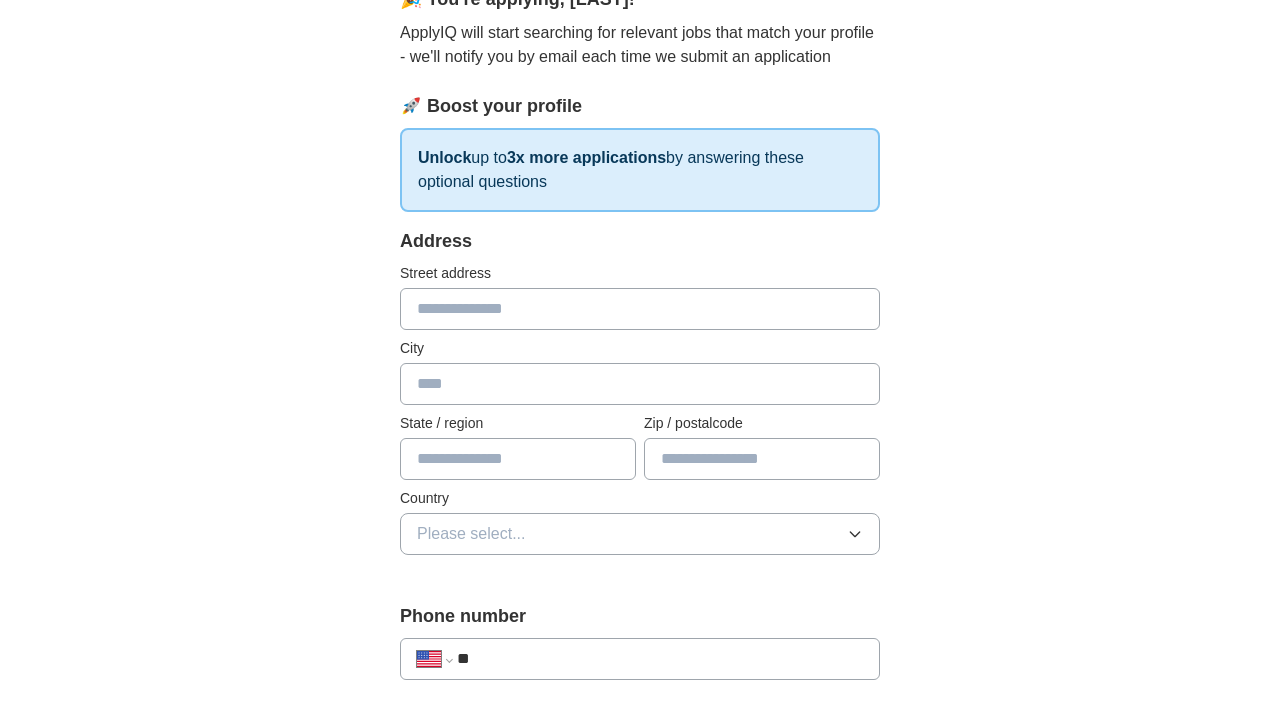 scroll, scrollTop: 208, scrollLeft: 0, axis: vertical 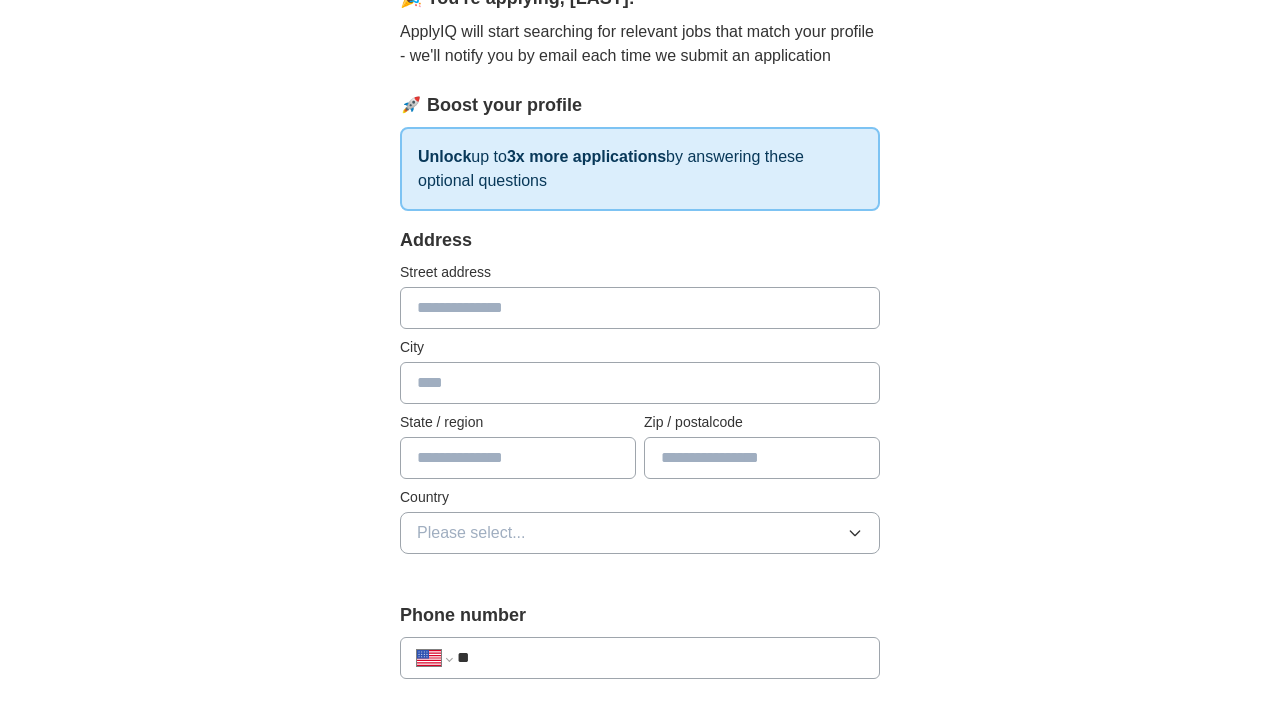 click at bounding box center [640, 308] 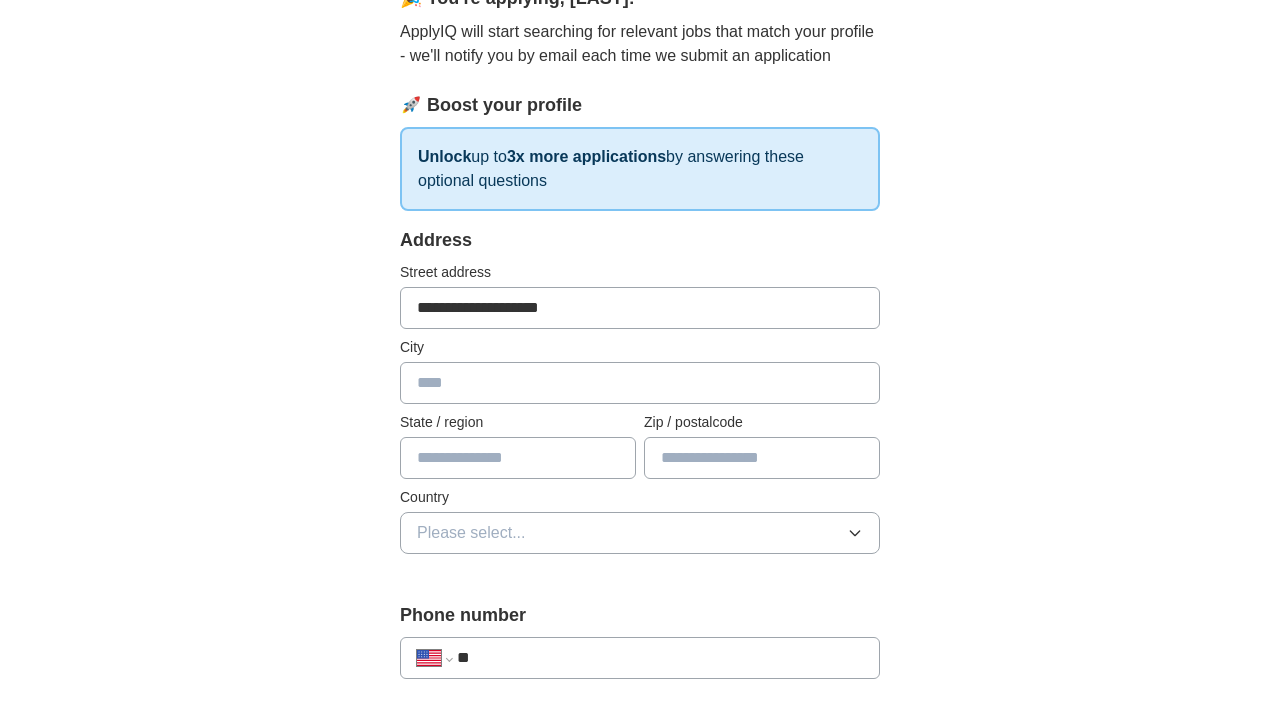 type on "******" 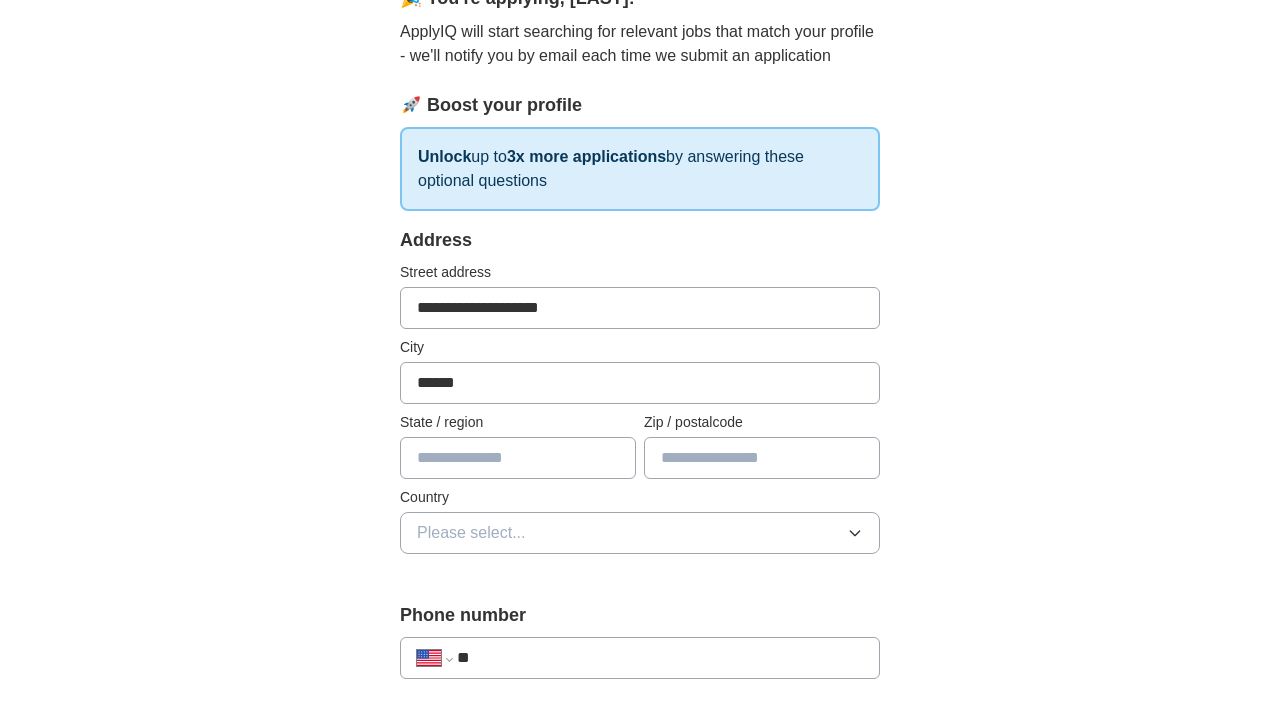 type on "**" 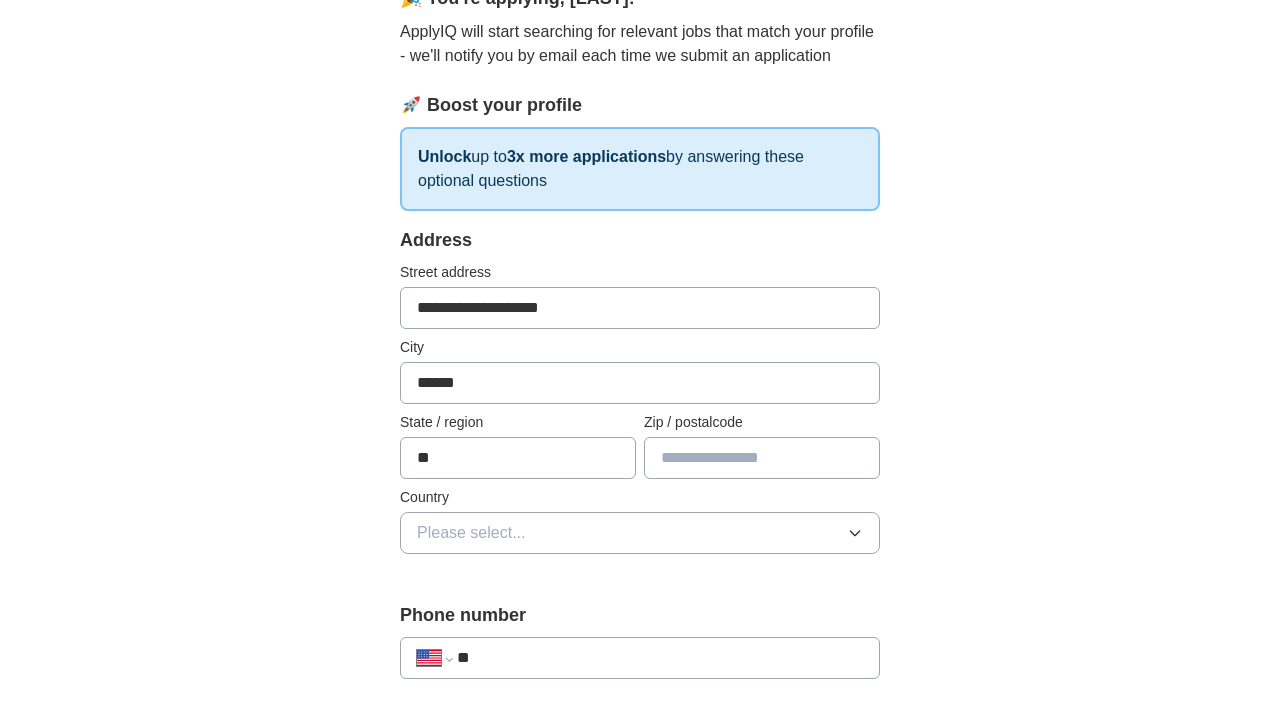 type on "*****" 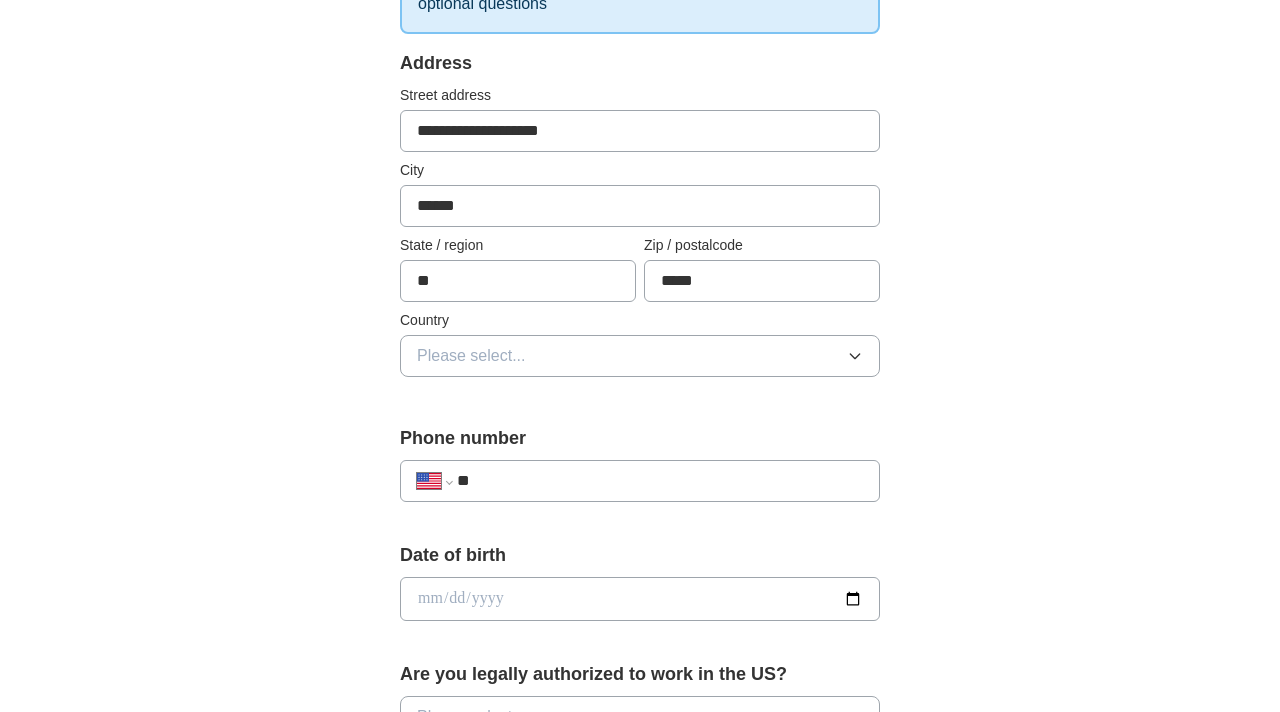 scroll, scrollTop: 387, scrollLeft: 0, axis: vertical 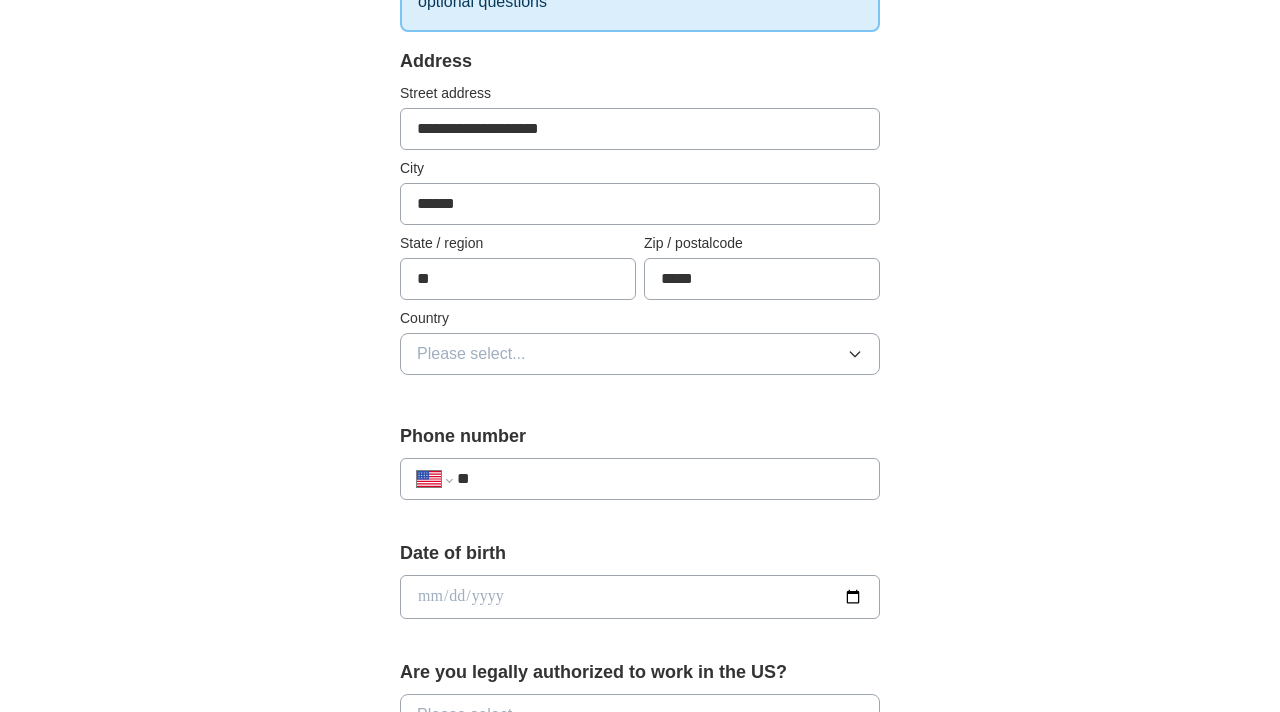 click on "Please select..." at bounding box center [640, 354] 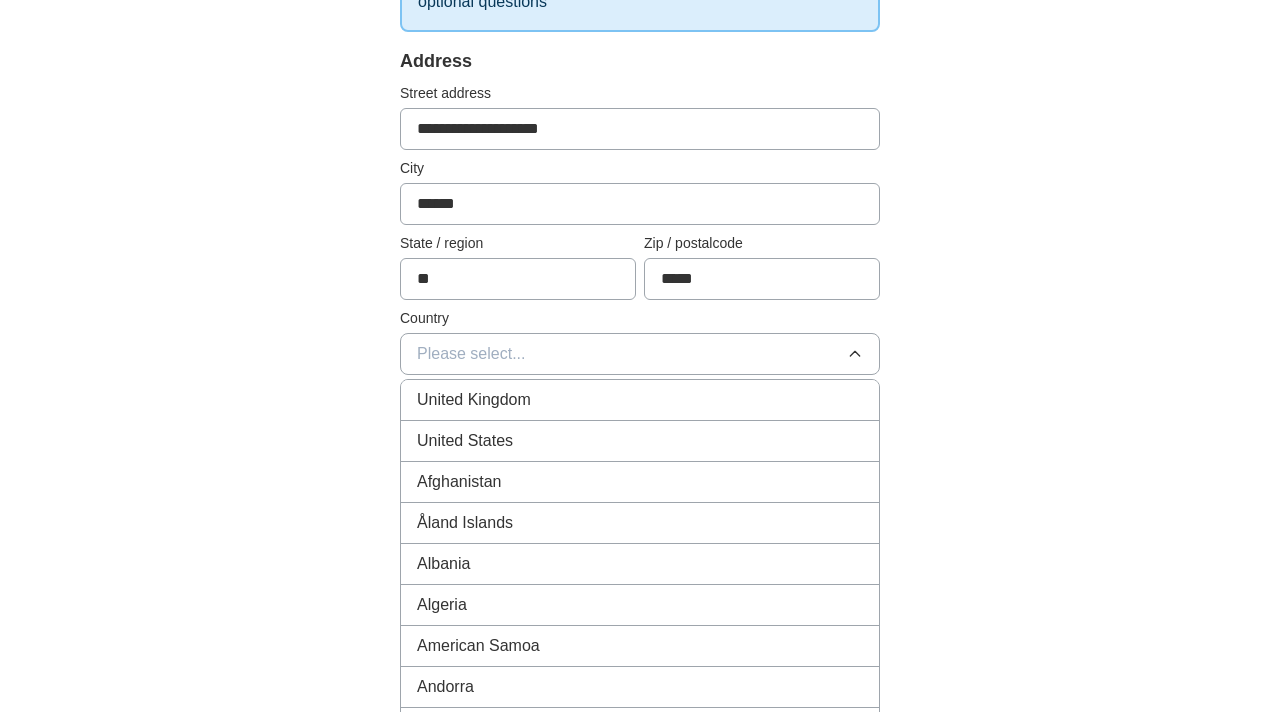 click on "United States" at bounding box center [465, 441] 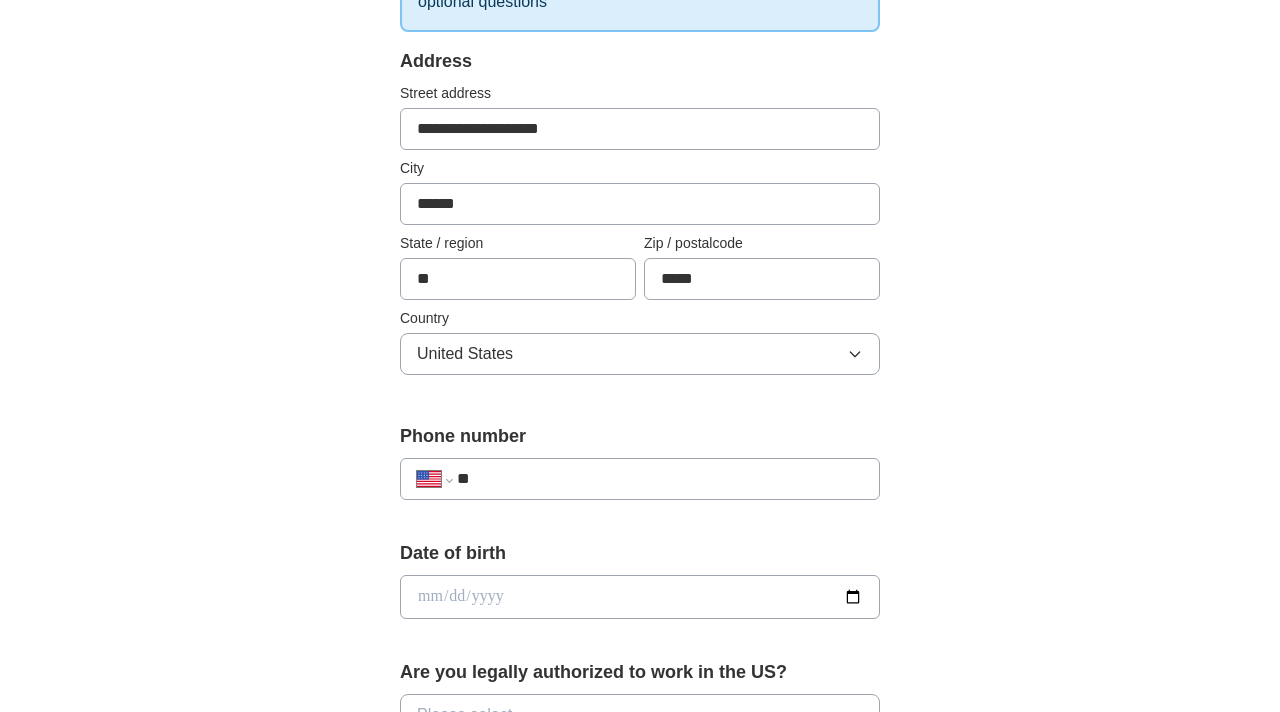 click on "**" at bounding box center (660, 479) 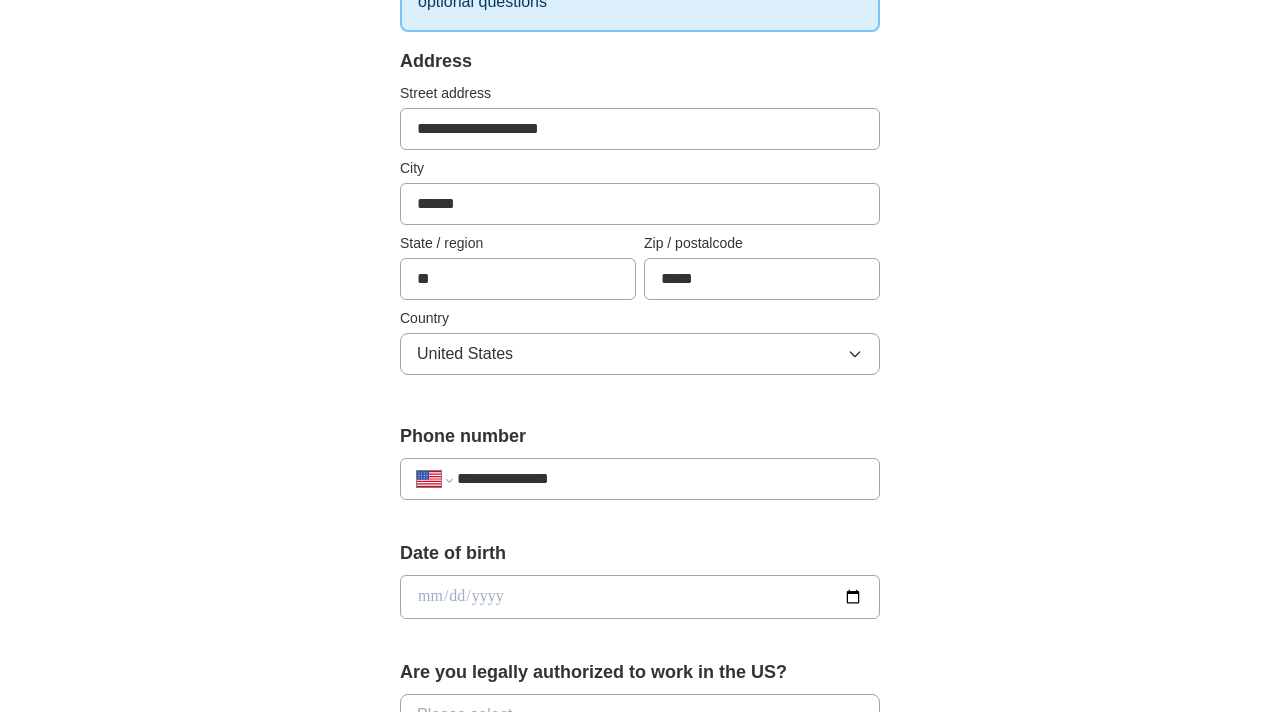 type on "**********" 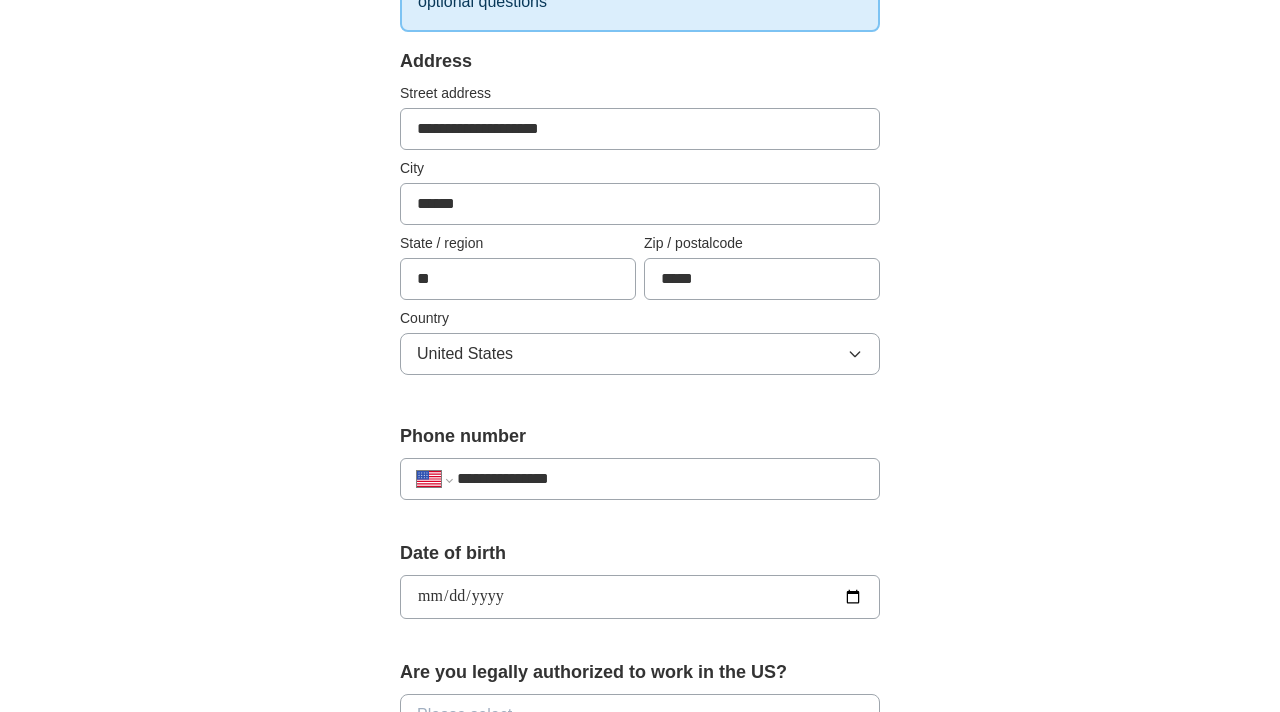 type on "**********" 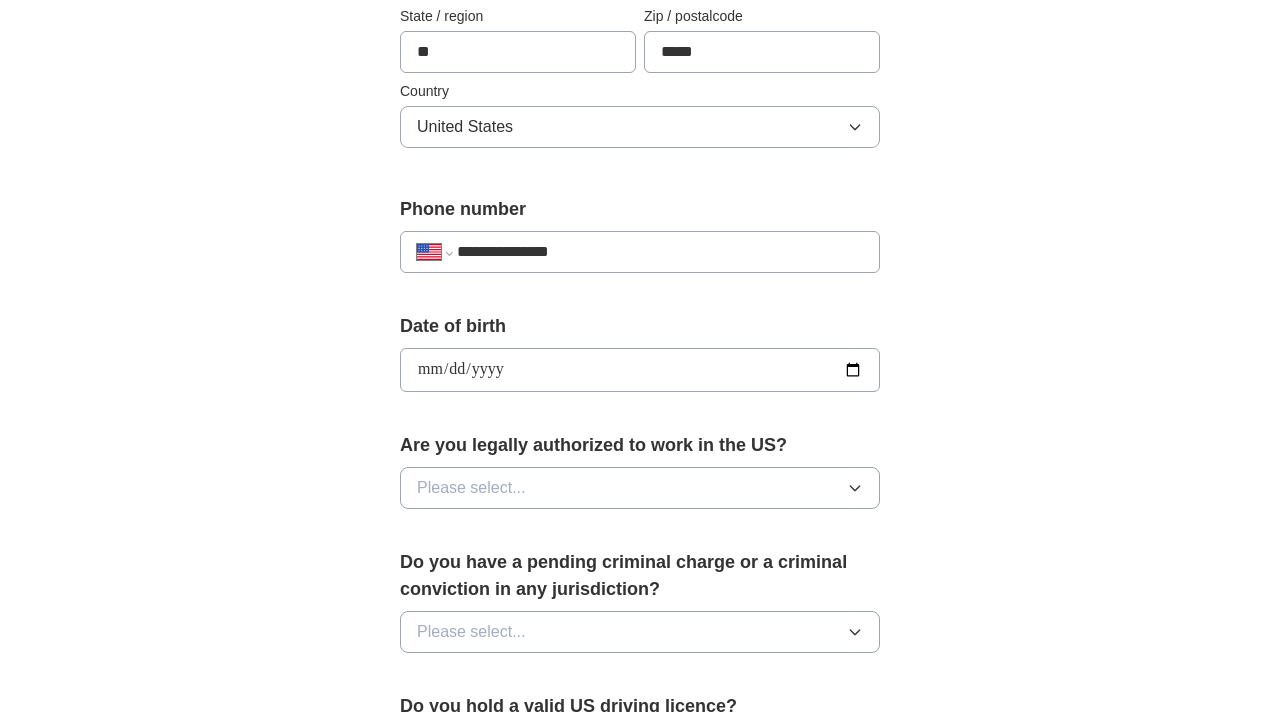 scroll, scrollTop: 619, scrollLeft: 0, axis: vertical 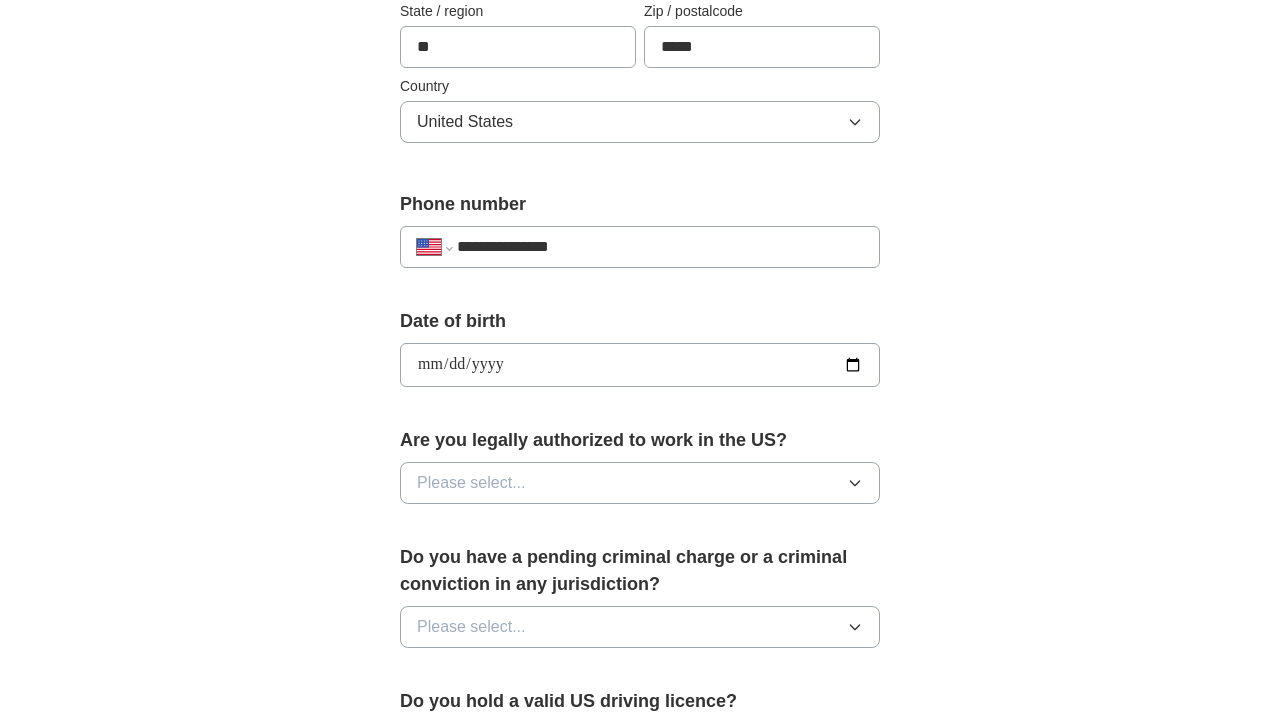 click on "Please select..." at bounding box center [640, 483] 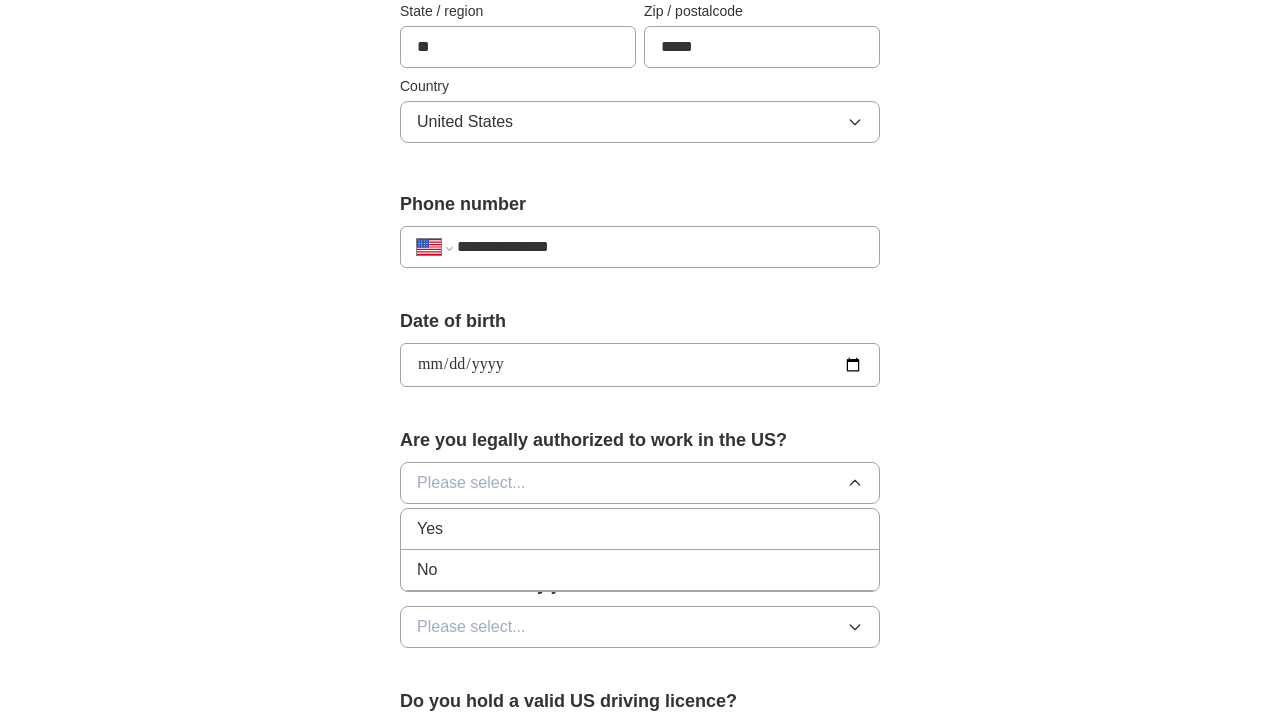 click on "Yes" at bounding box center (640, 529) 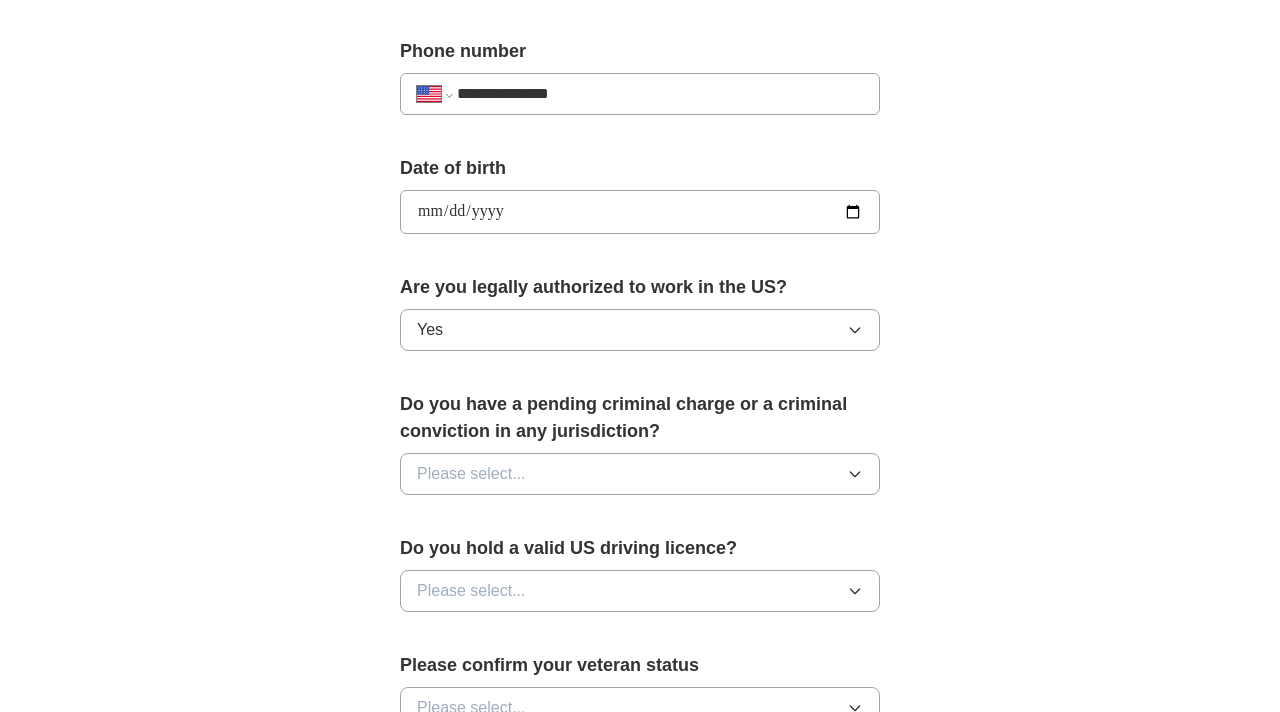 scroll, scrollTop: 795, scrollLeft: 0, axis: vertical 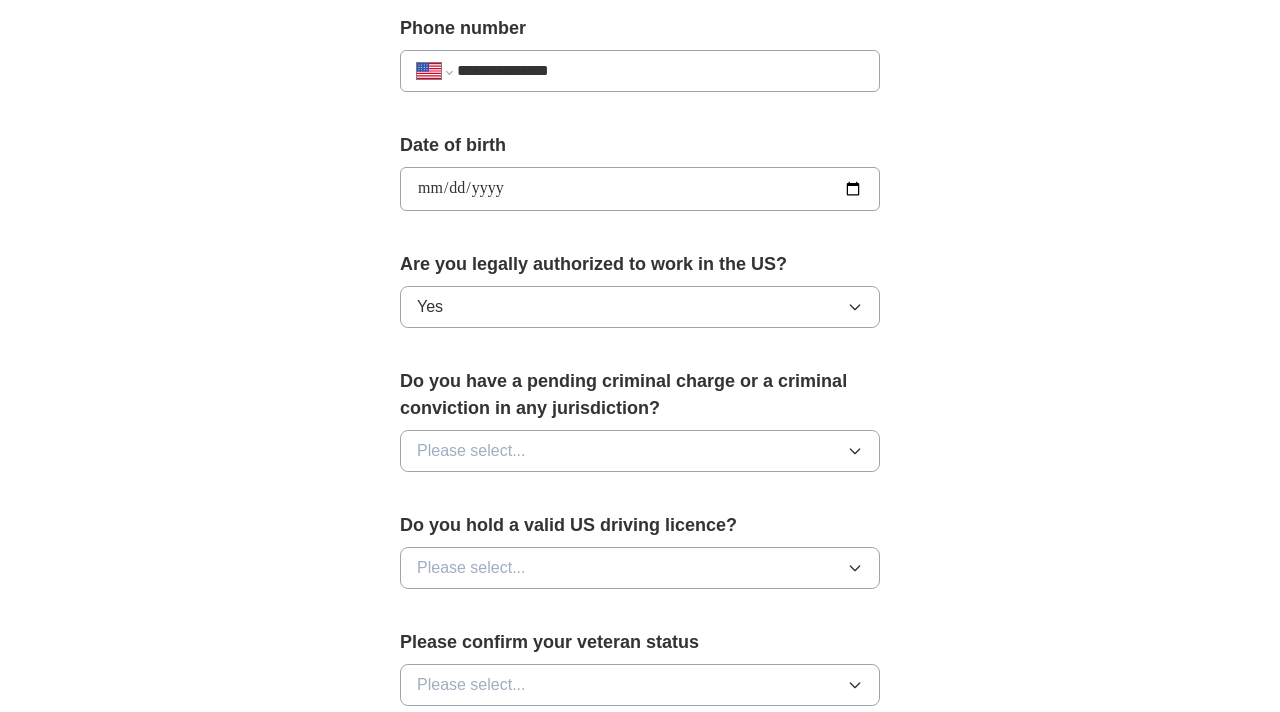 click on "Please select..." at bounding box center [471, 451] 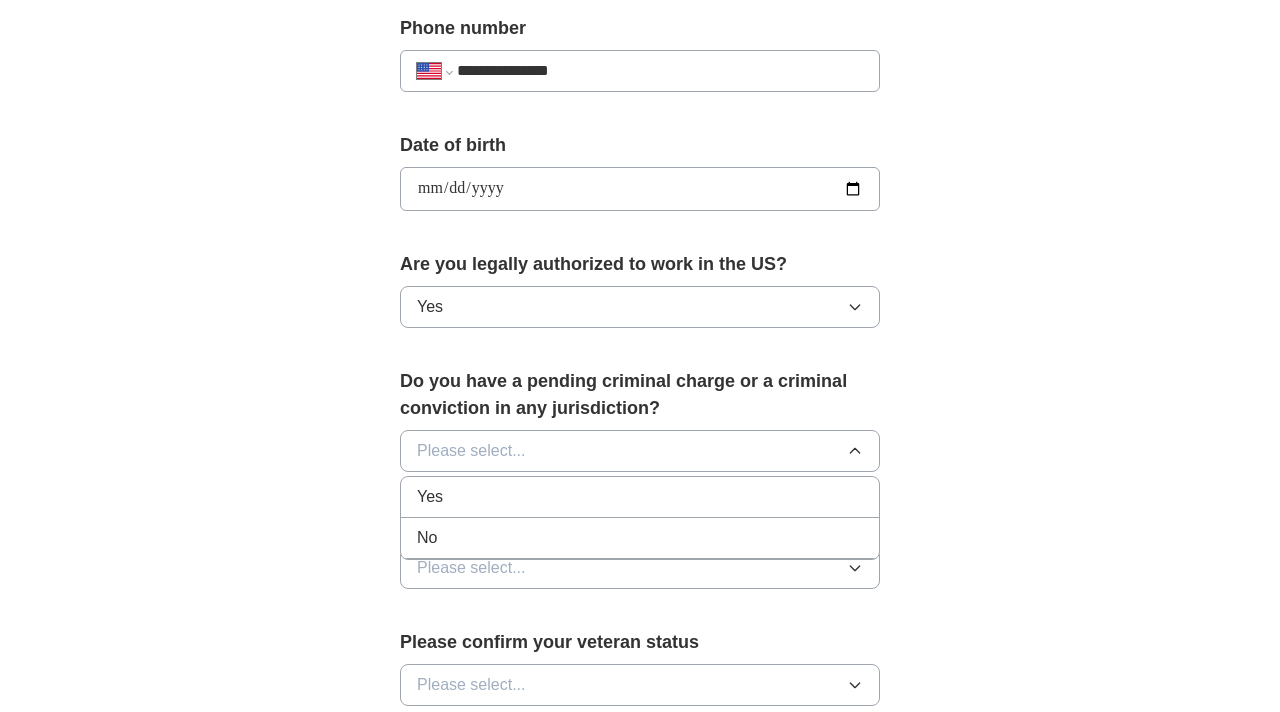 click on "No" at bounding box center (640, 538) 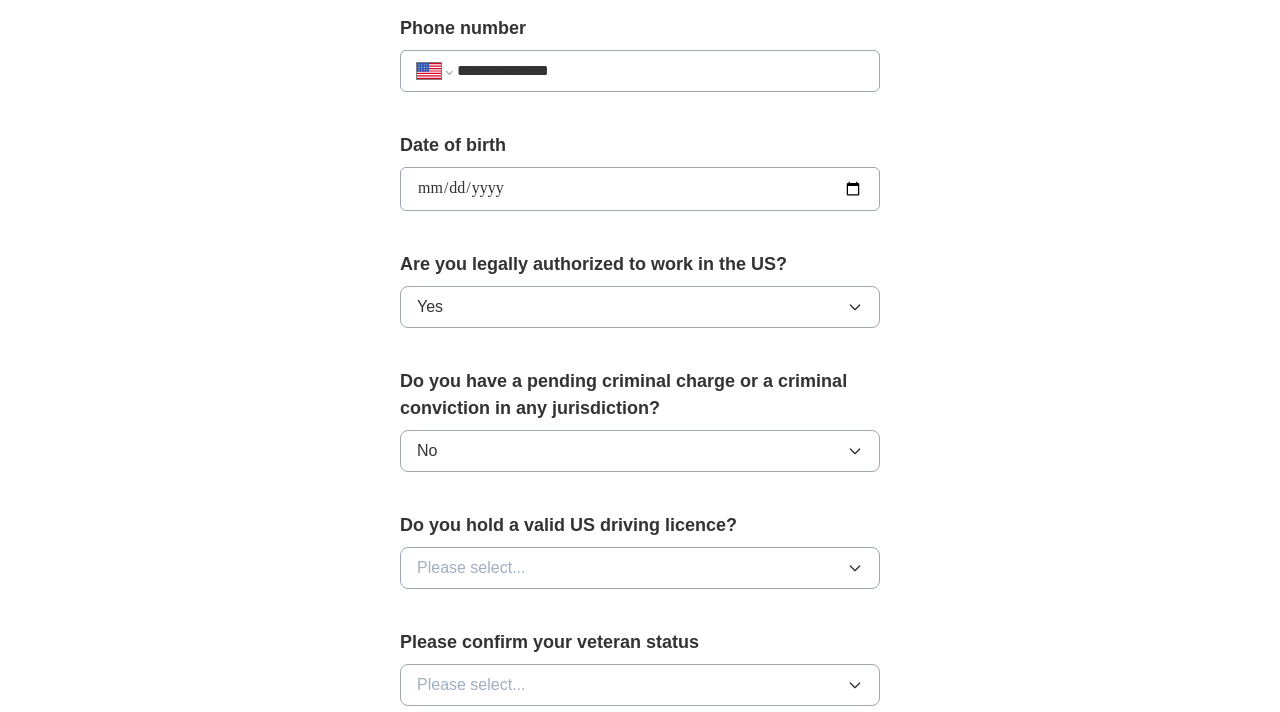 click on "Please select..." at bounding box center (640, 568) 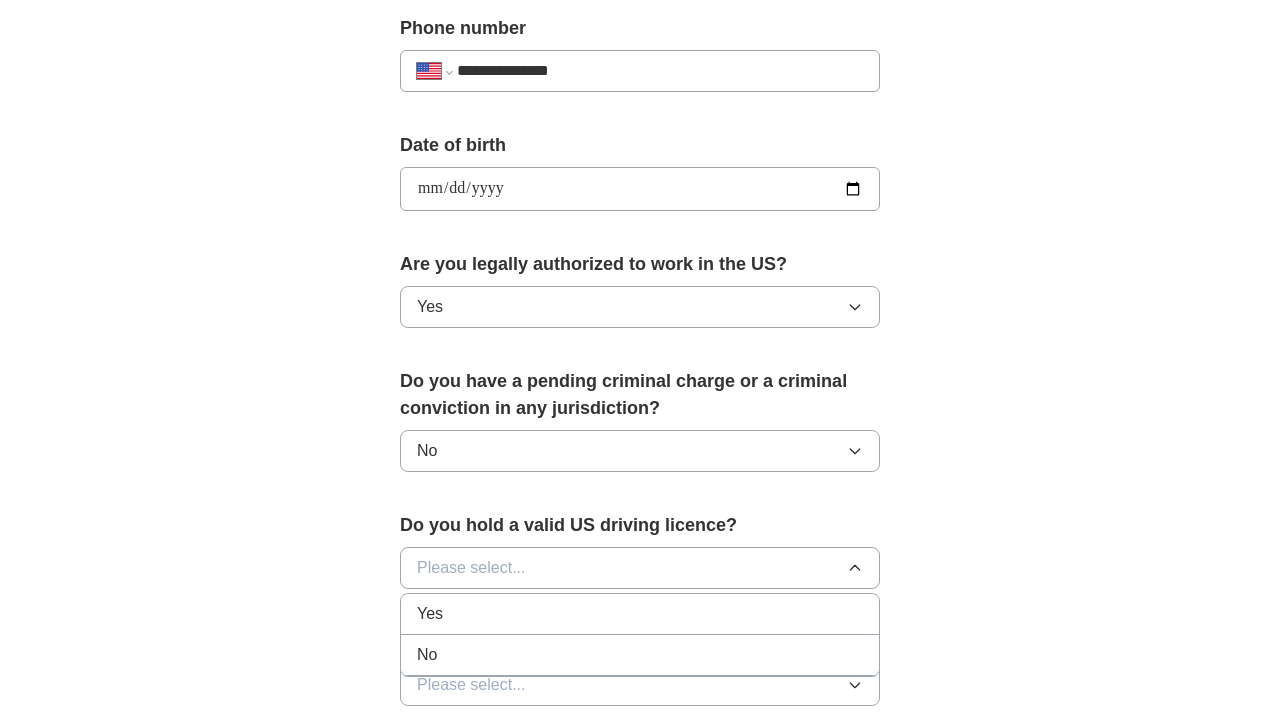 click on "Yes" at bounding box center (640, 614) 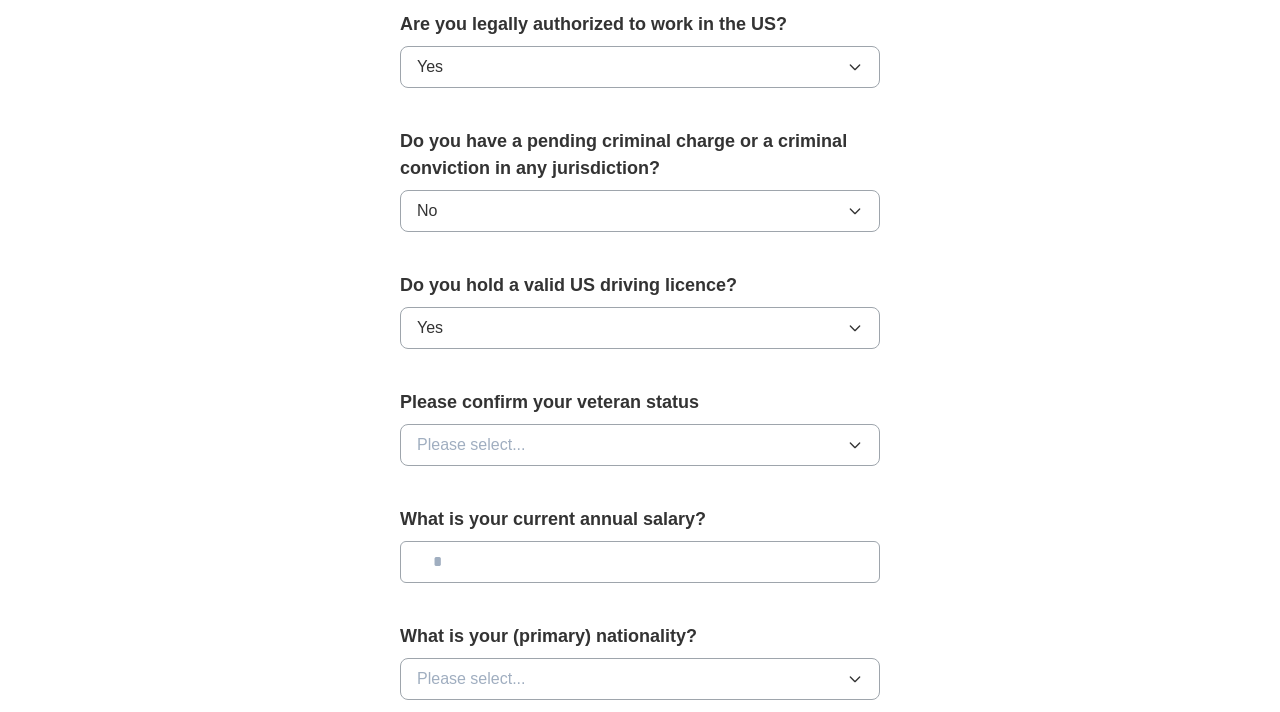 scroll, scrollTop: 1073, scrollLeft: 0, axis: vertical 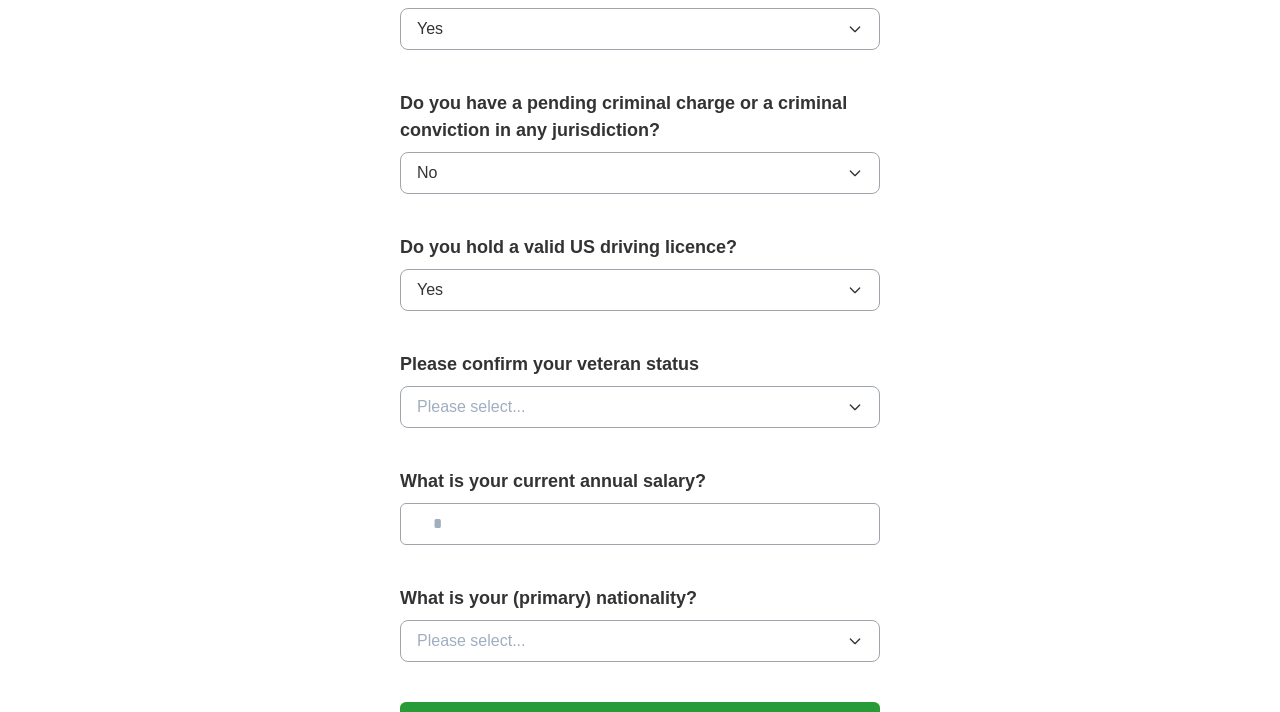 click on "Please select..." at bounding box center [471, 407] 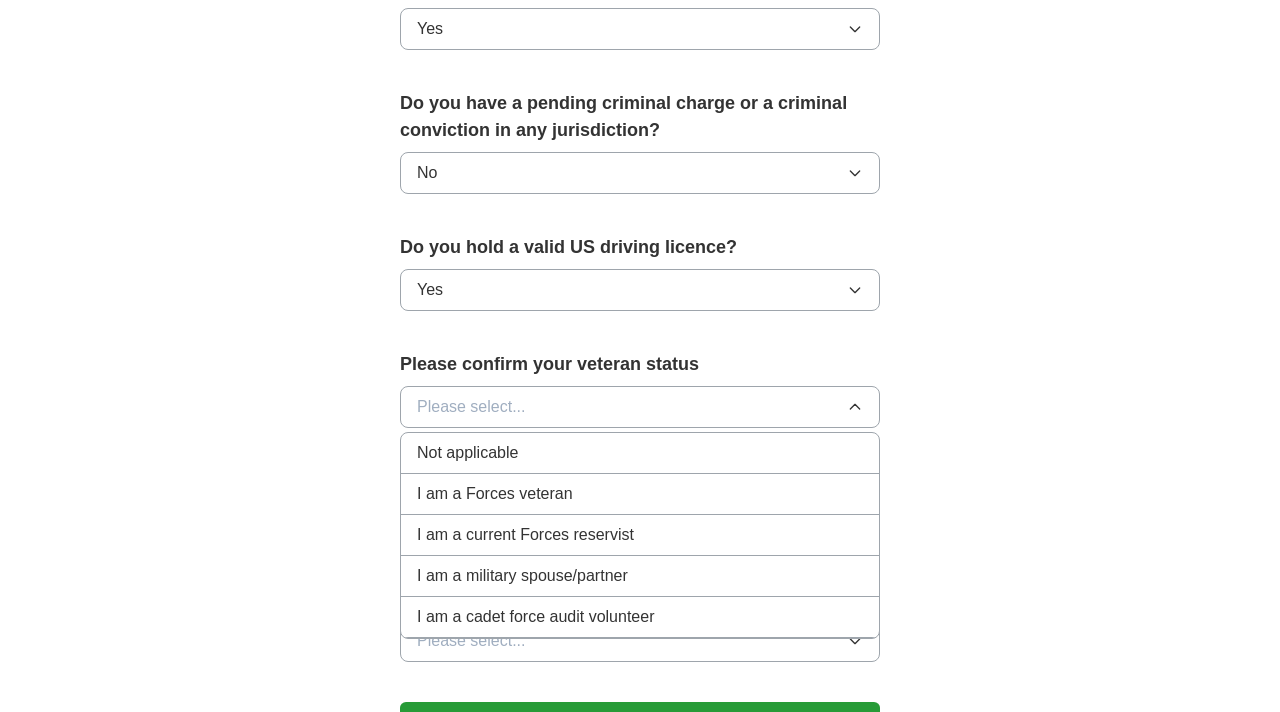 click on "Not applicable" at bounding box center (467, 453) 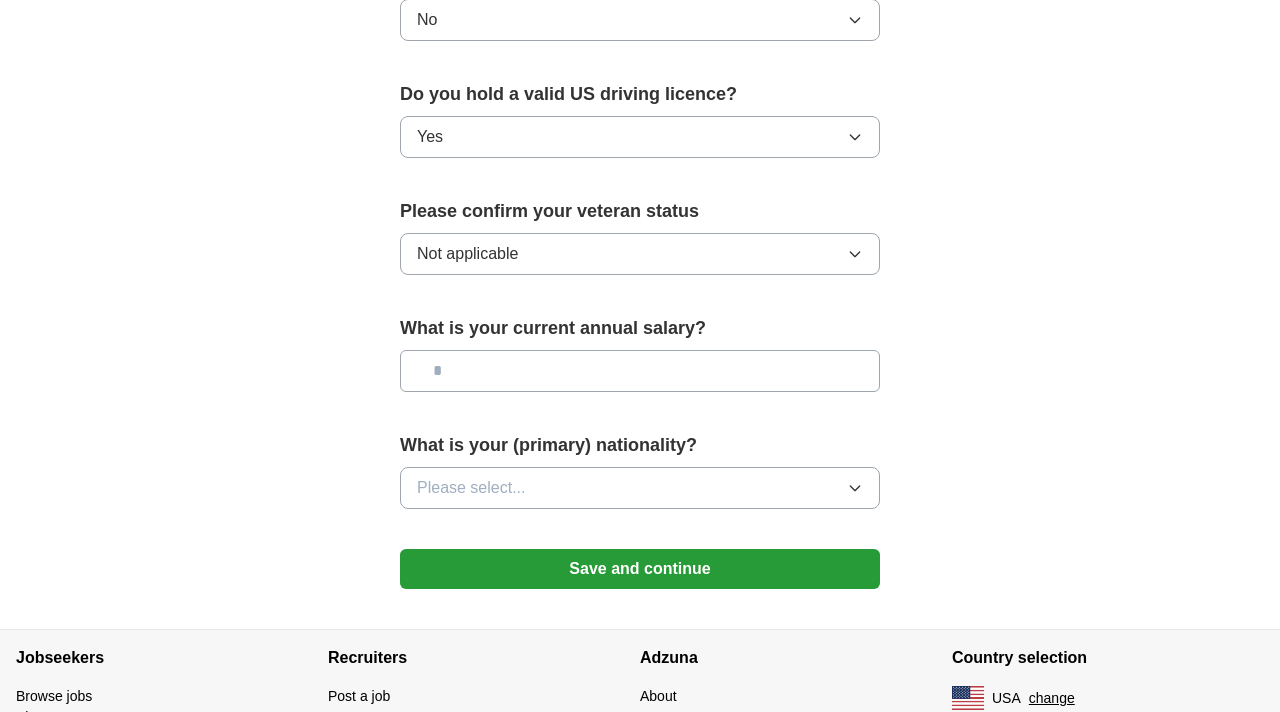 scroll, scrollTop: 1233, scrollLeft: 0, axis: vertical 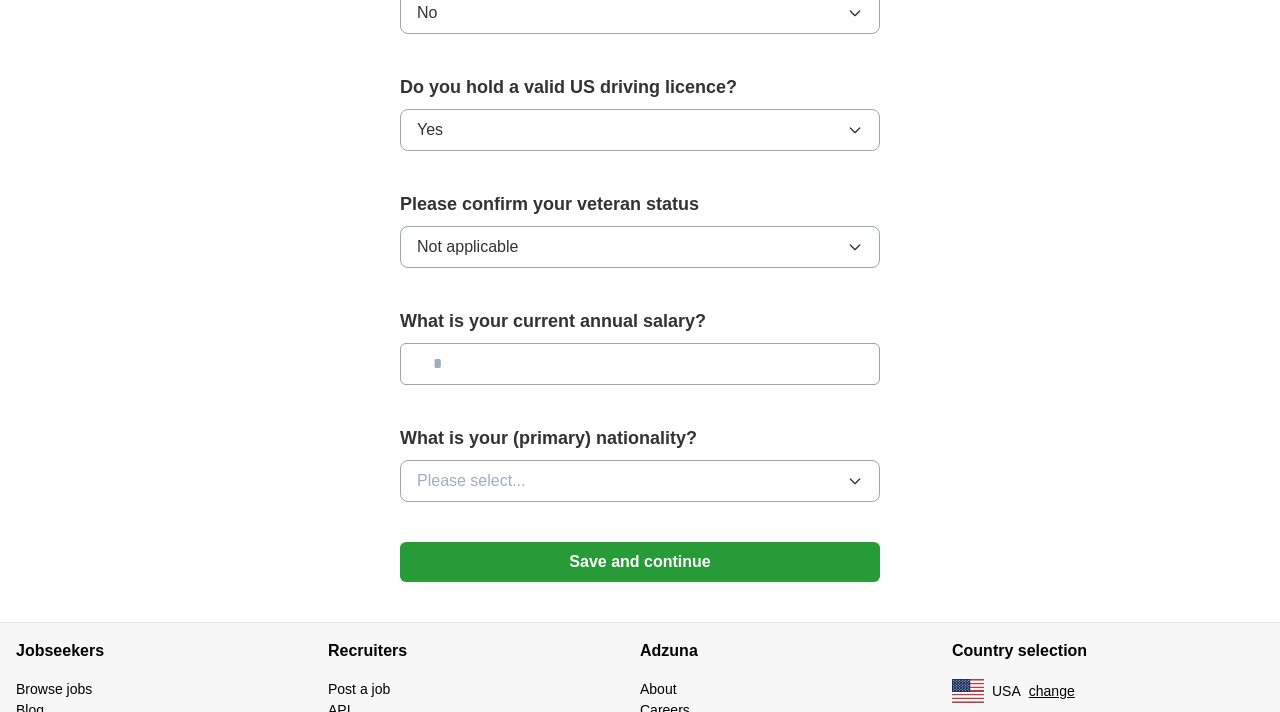 click on "Save and continue" at bounding box center [640, 562] 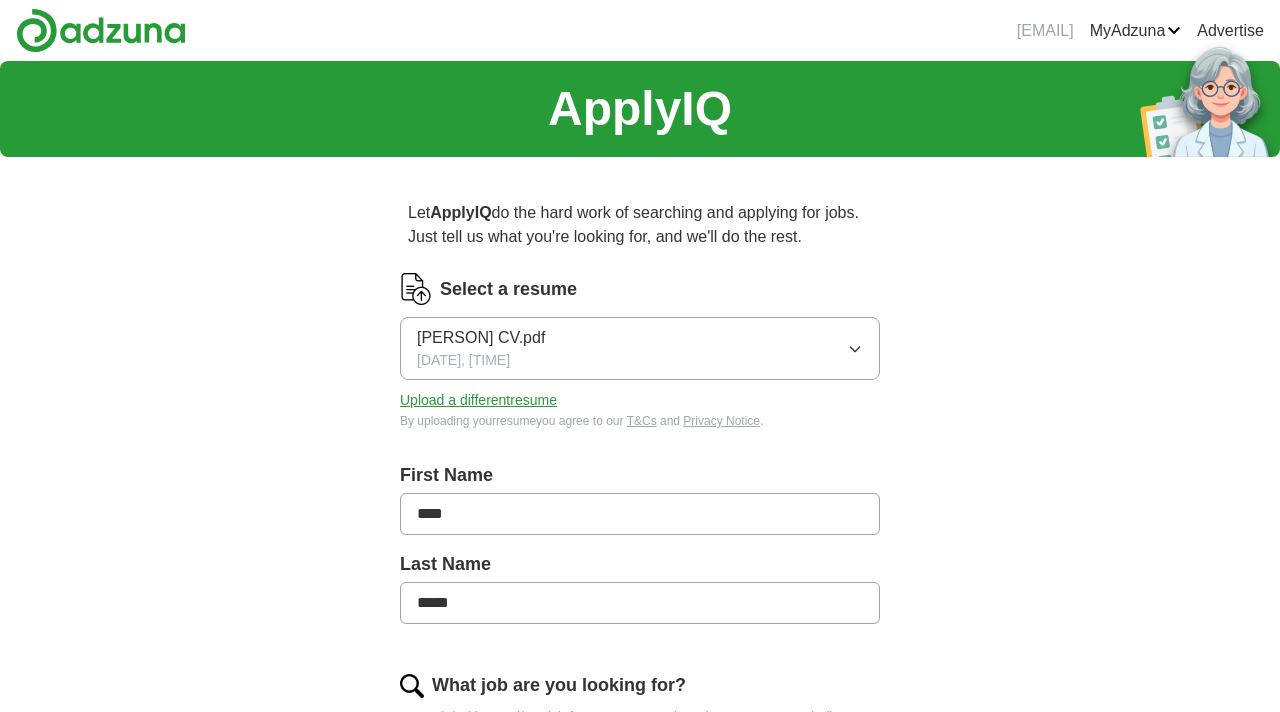 scroll, scrollTop: 0, scrollLeft: 0, axis: both 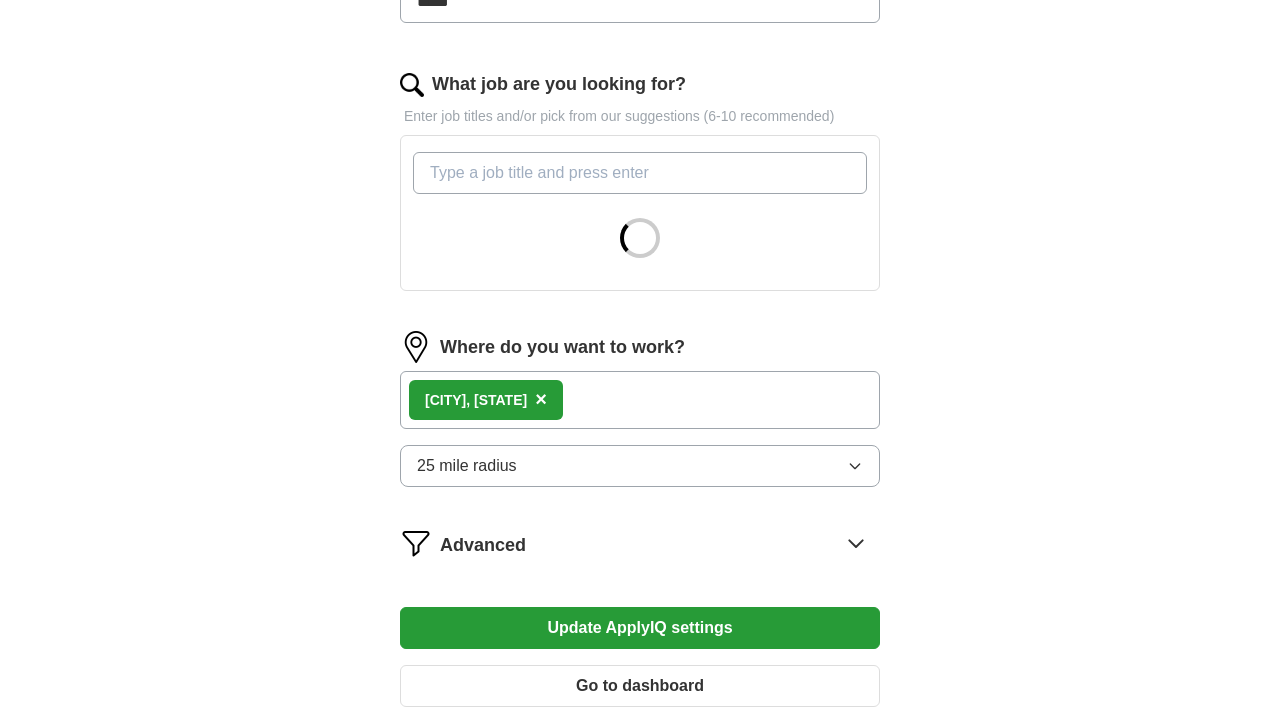 click on "What job are you looking for?" at bounding box center (640, 173) 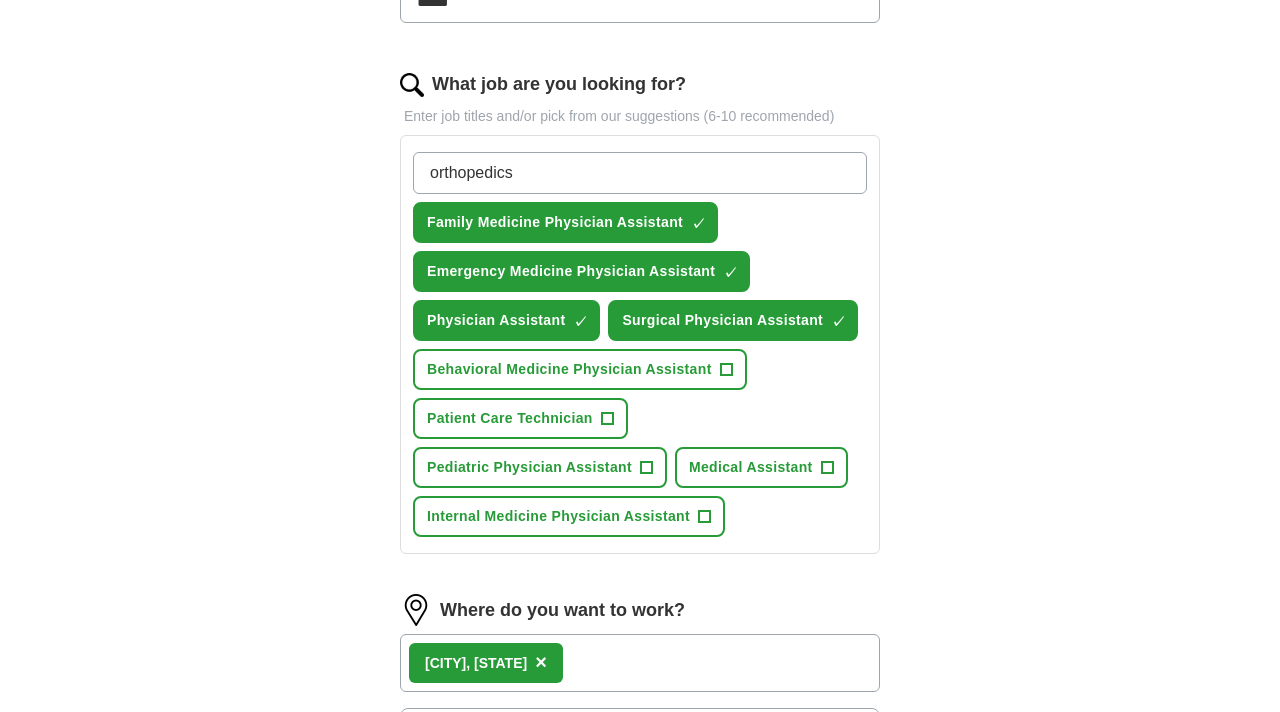 click on "orthopedics" at bounding box center (640, 173) 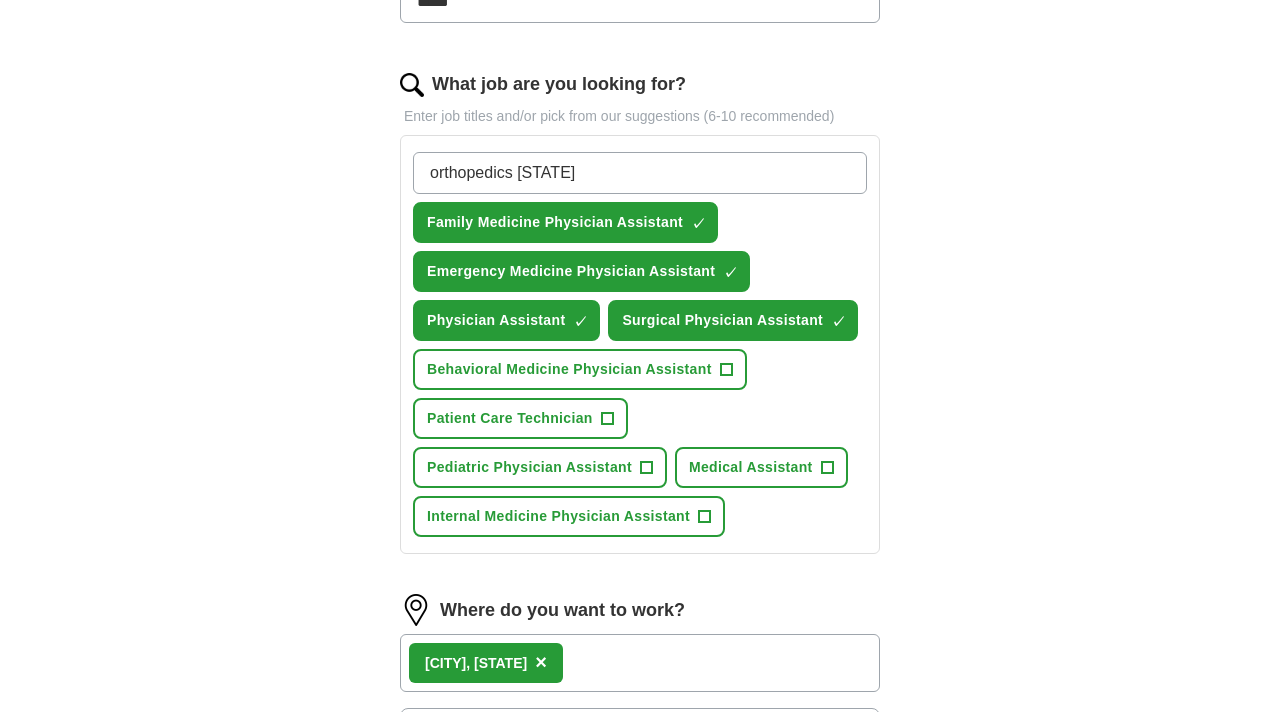 type on "orthopedics PA" 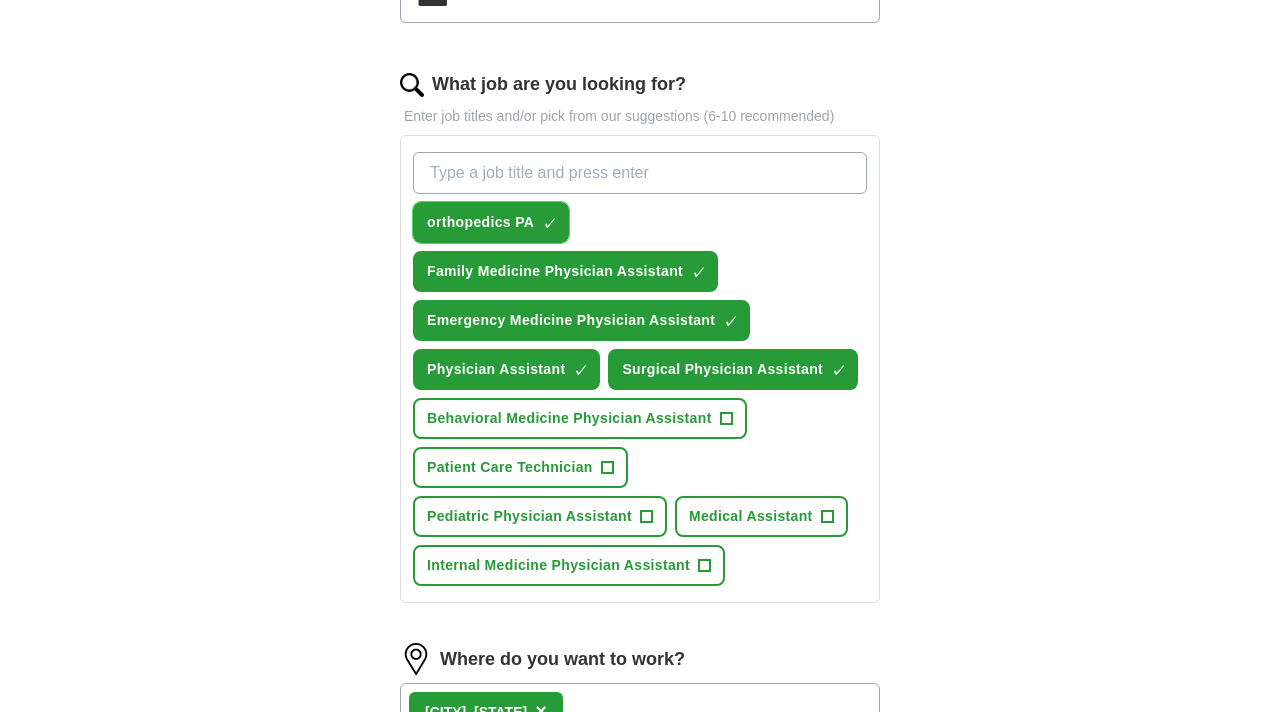 click on "×" at bounding box center [0, 0] 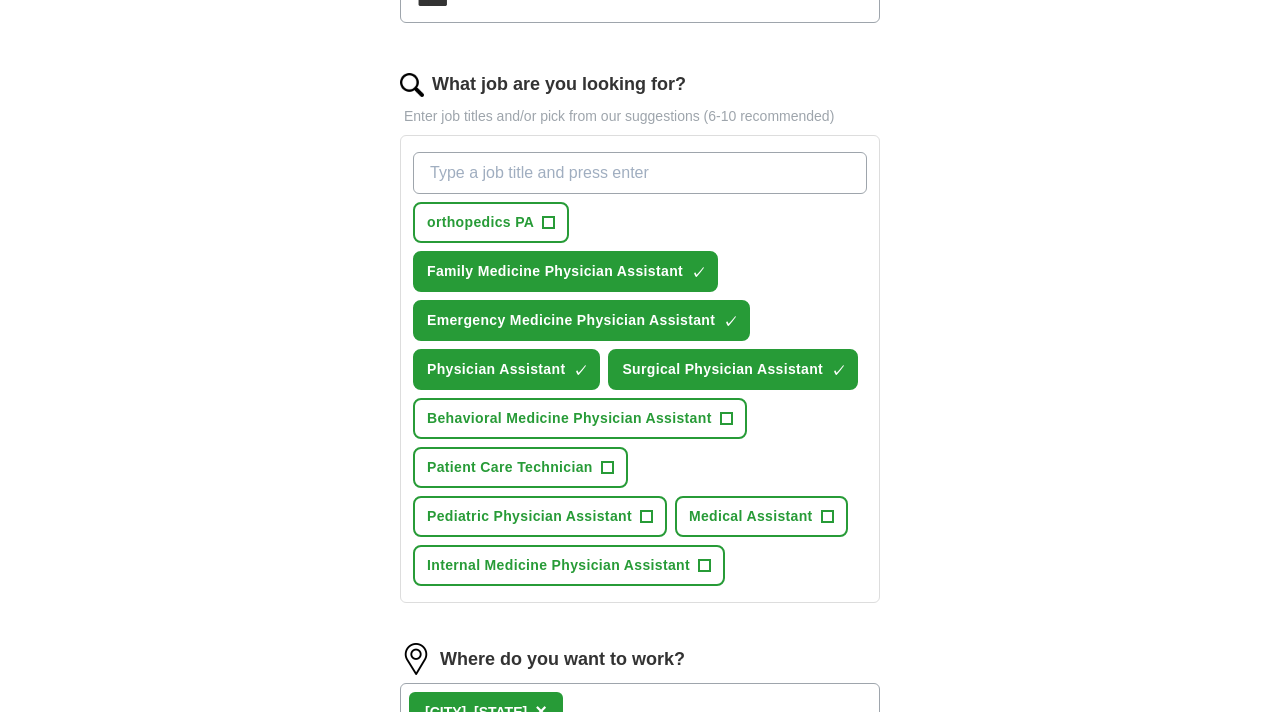 click on "What job are you looking for?" at bounding box center (640, 173) 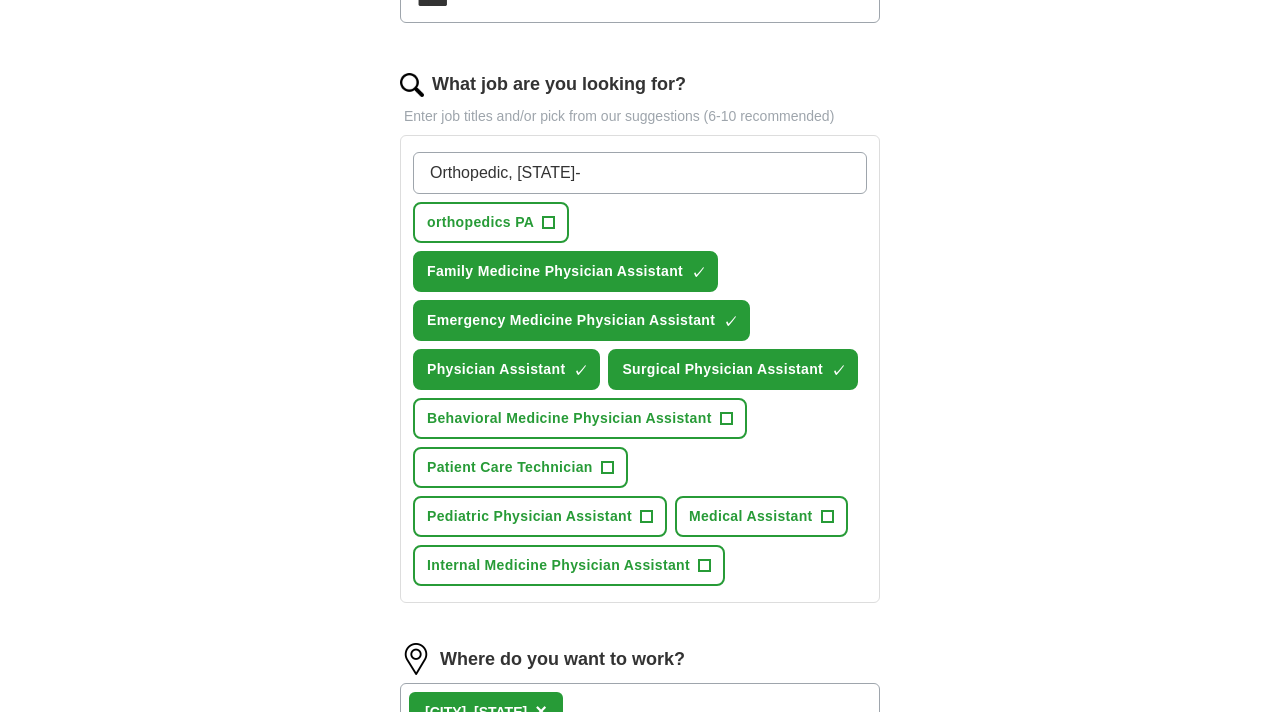 type on "Orthopedic, [STATE]-C" 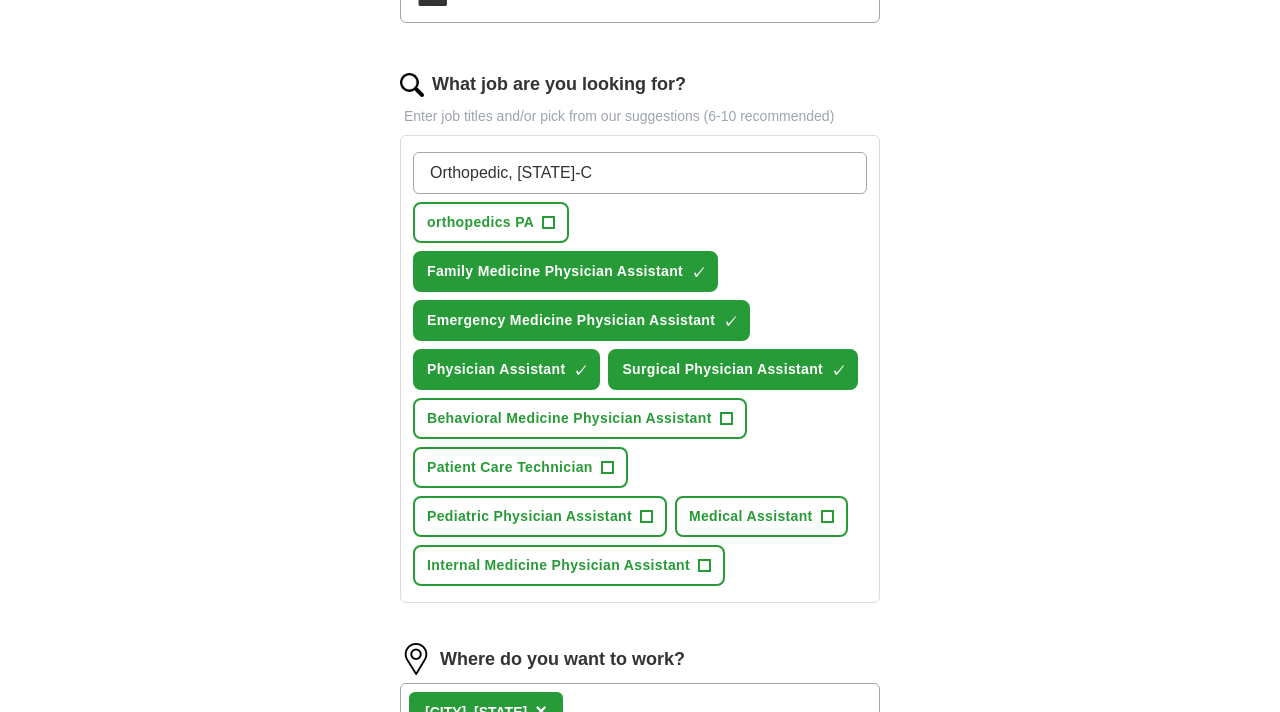 type 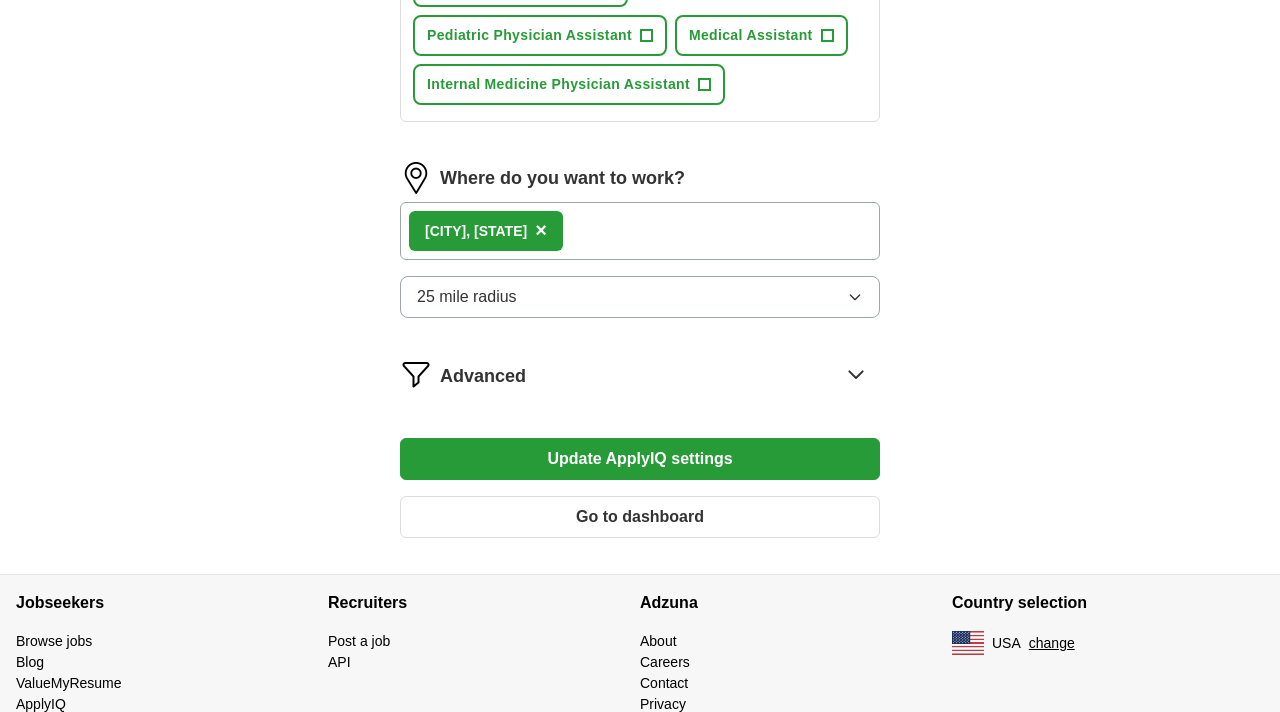 scroll, scrollTop: 1146, scrollLeft: 0, axis: vertical 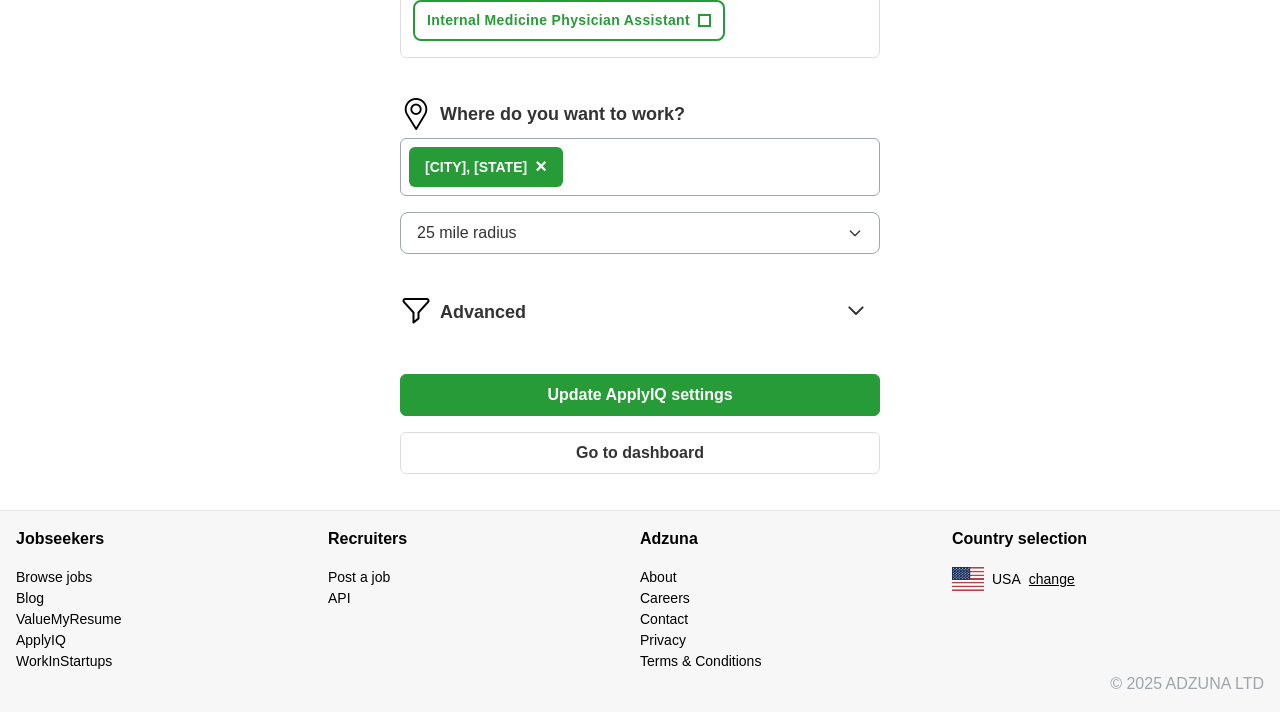 click on "Update ApplyIQ settings" at bounding box center (640, 395) 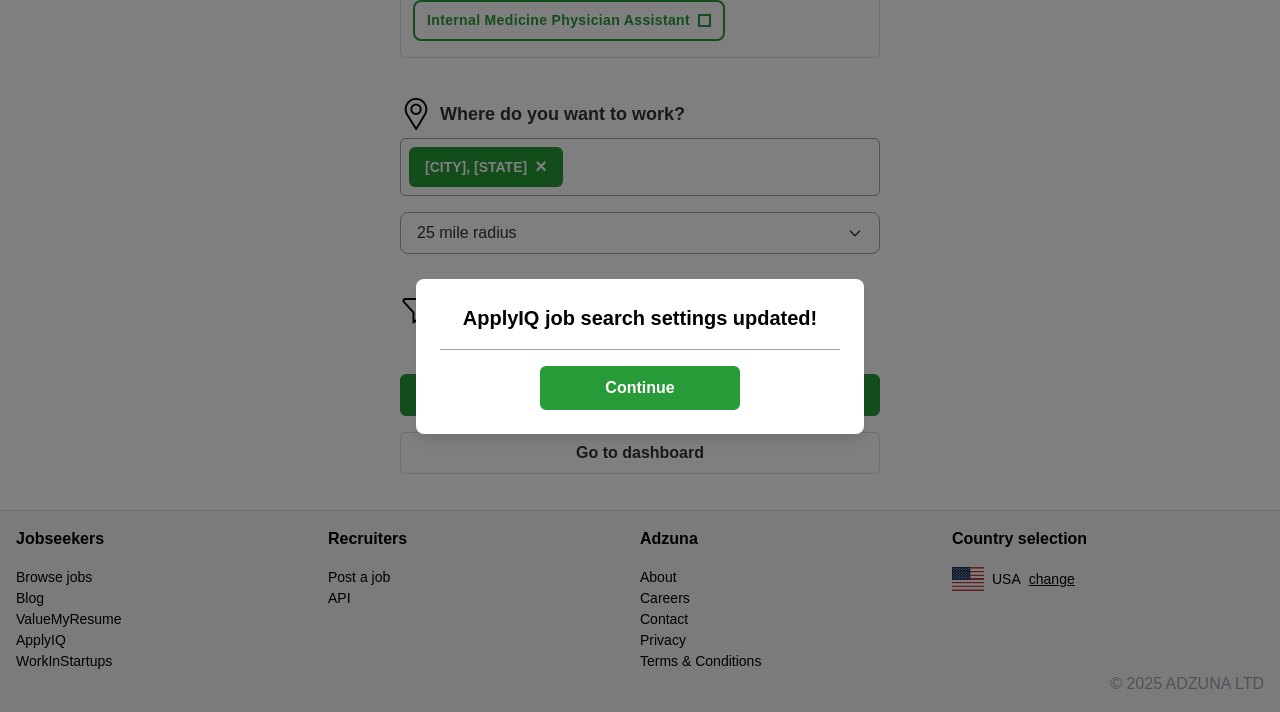 click on "Continue" at bounding box center [640, 388] 